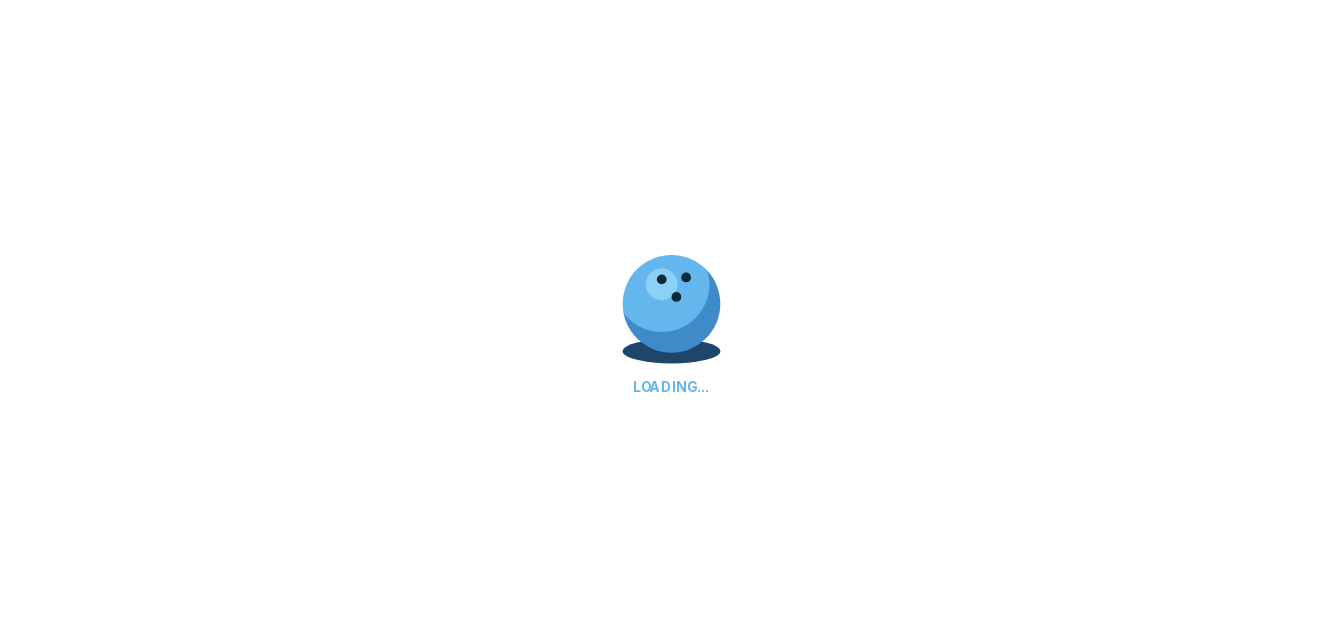 scroll, scrollTop: 0, scrollLeft: 0, axis: both 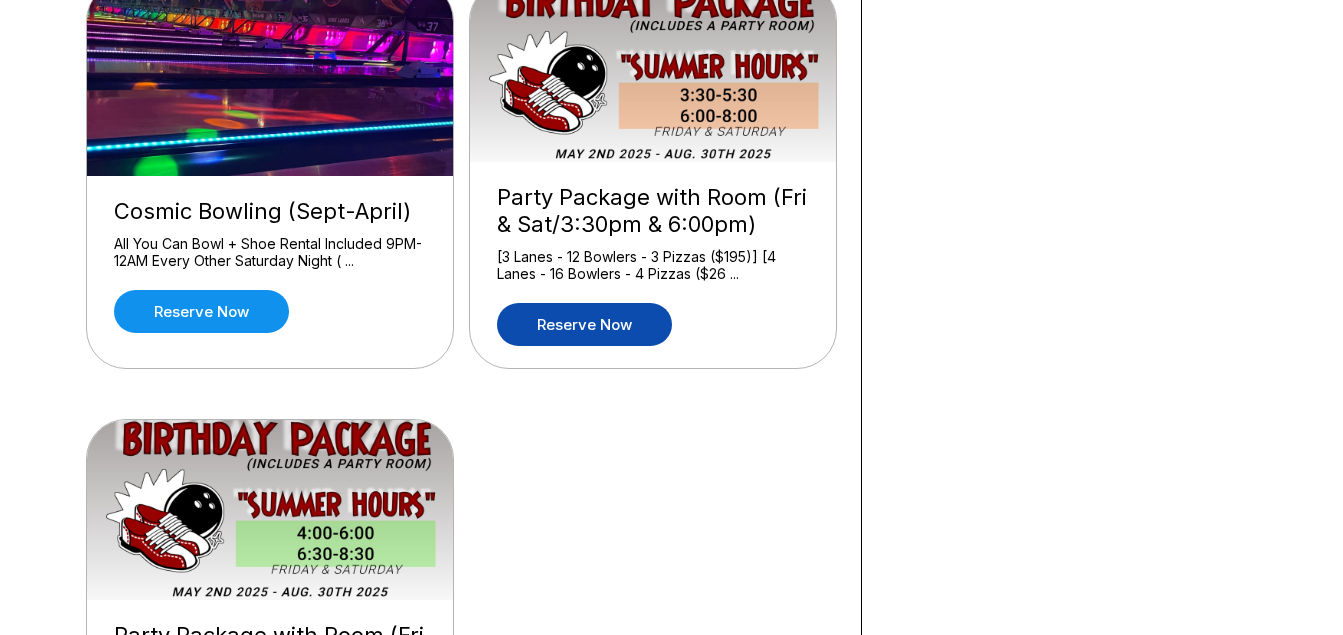 click on "Reserve now" at bounding box center (584, 324) 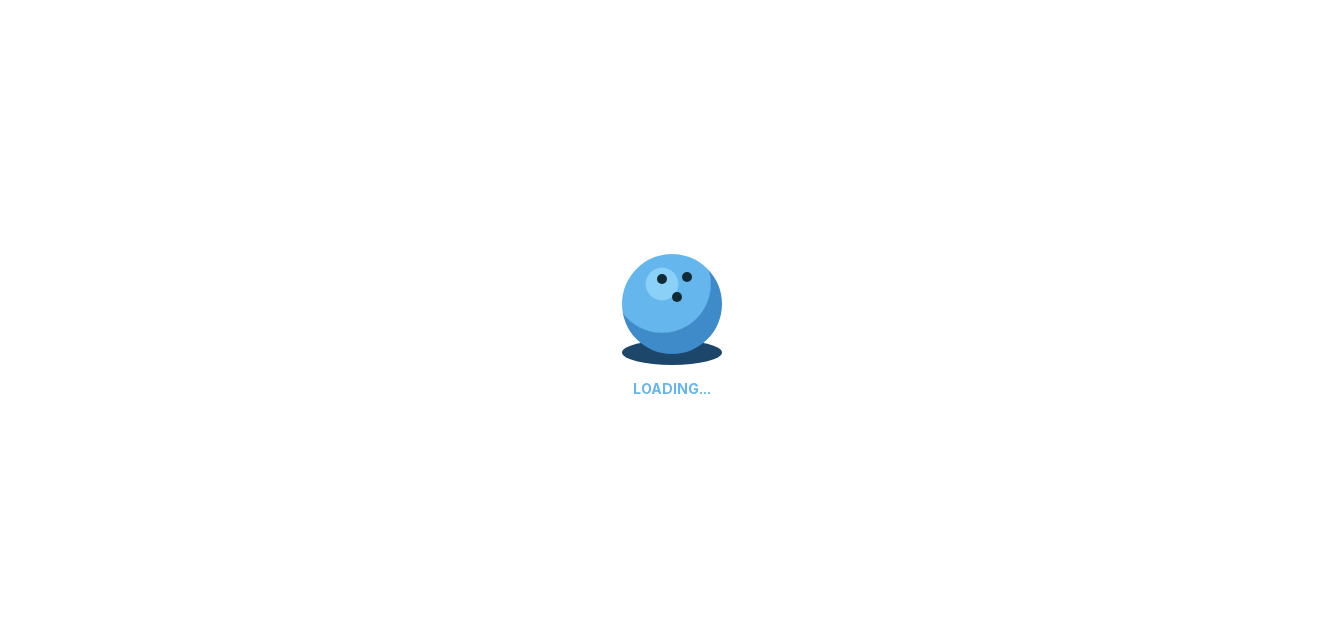 scroll, scrollTop: 0, scrollLeft: 0, axis: both 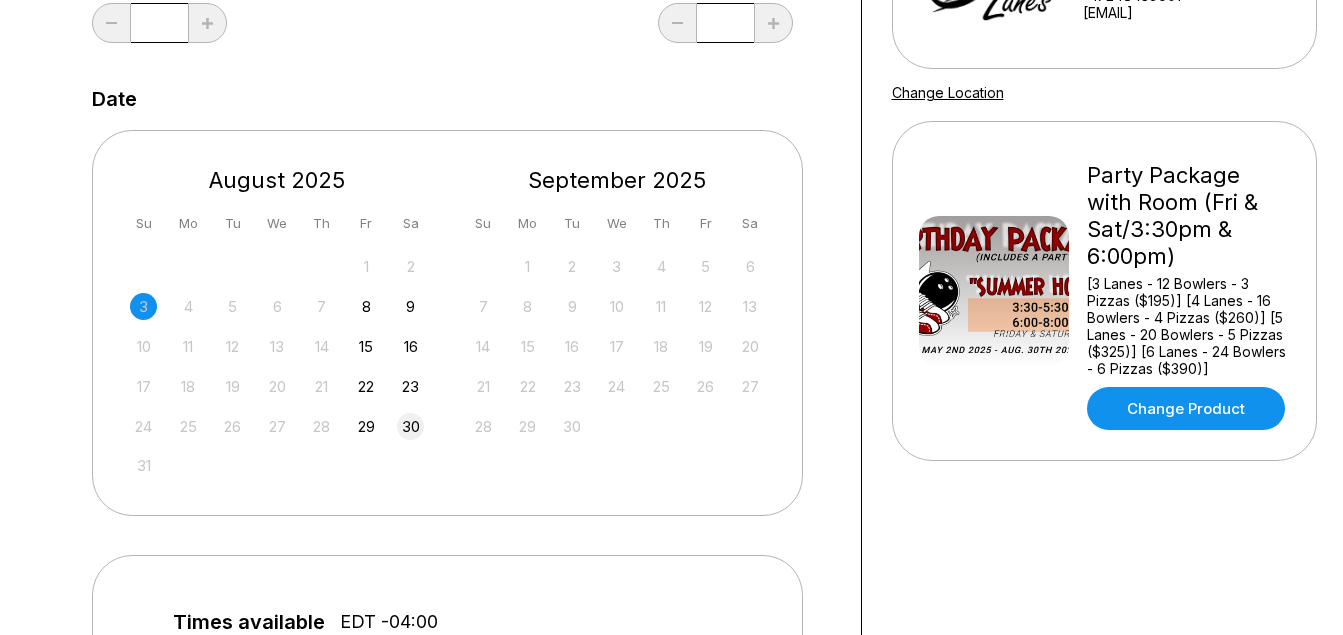 click on "30" at bounding box center (410, 426) 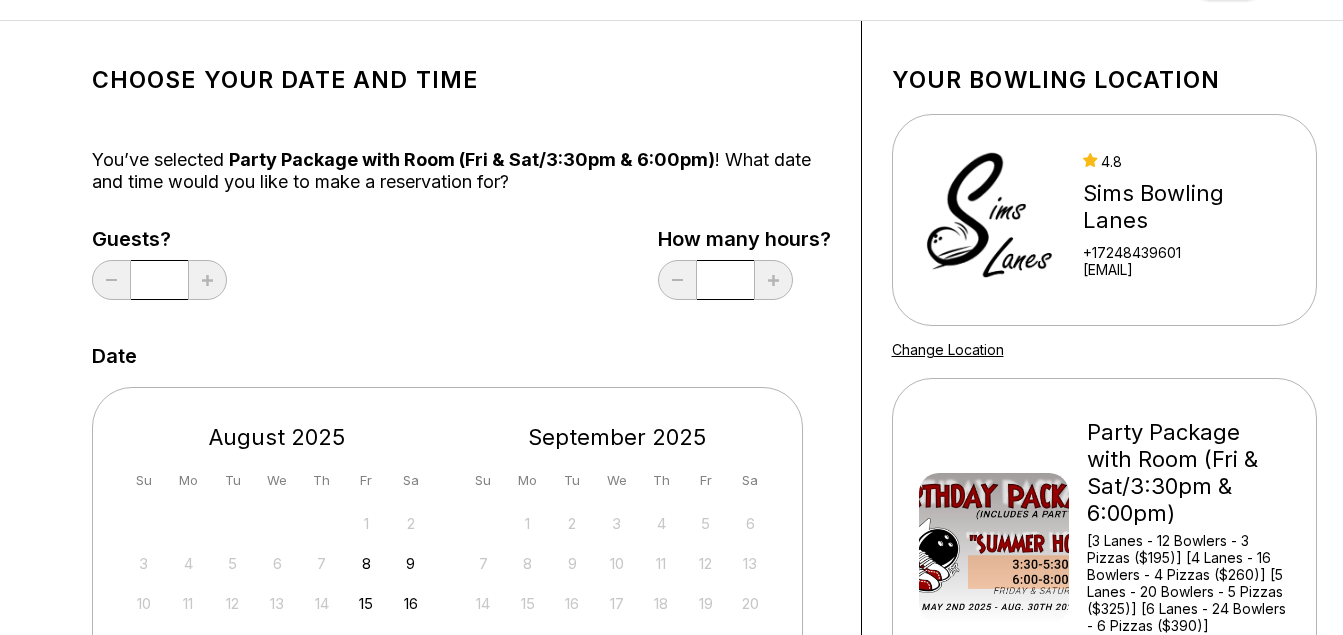 scroll, scrollTop: 69, scrollLeft: 0, axis: vertical 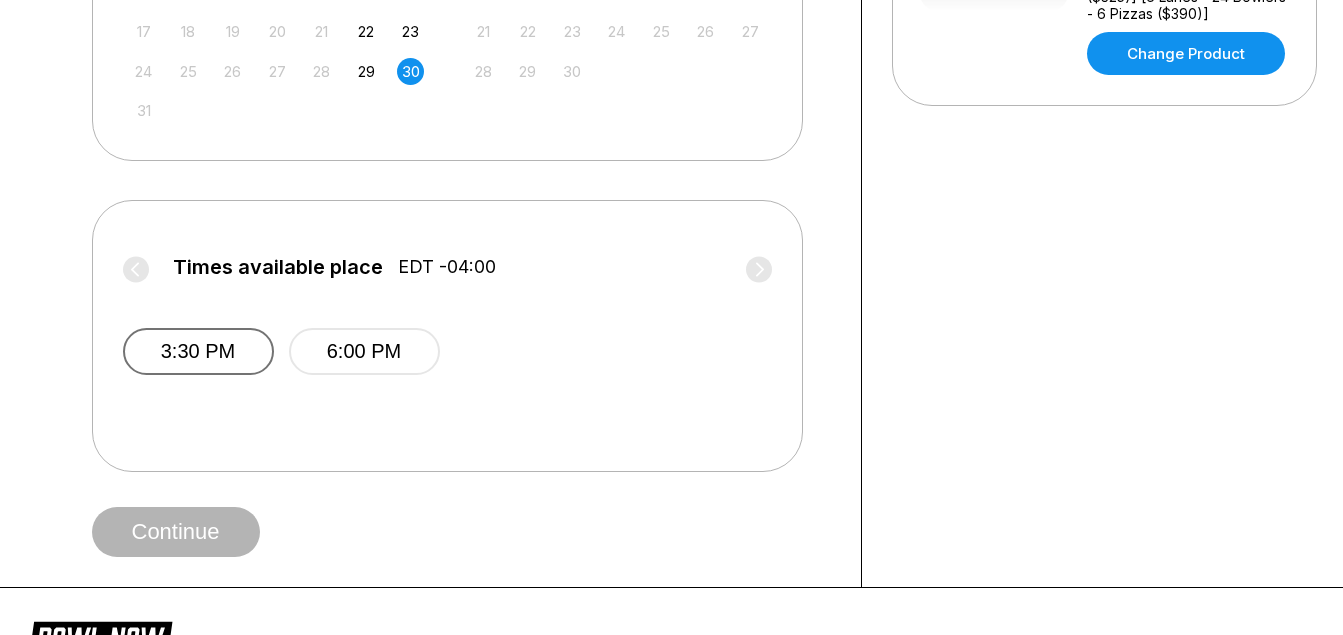 click on "3:30 PM" at bounding box center [198, 351] 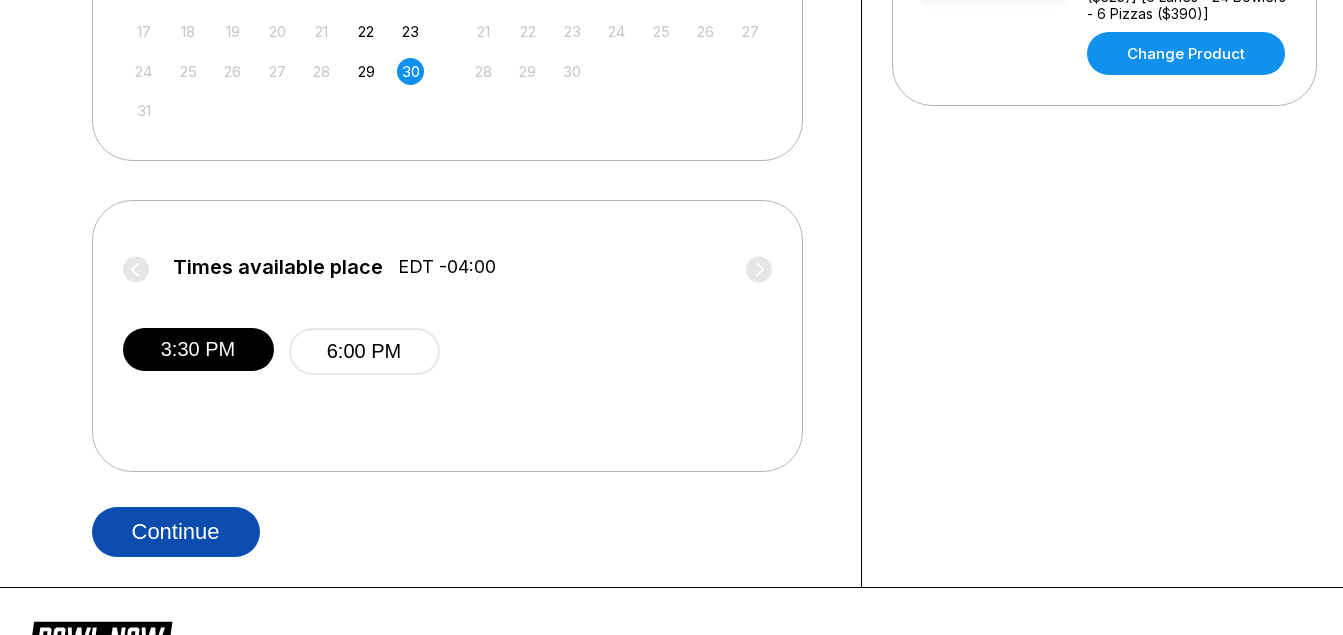 click on "Continue" at bounding box center [176, 532] 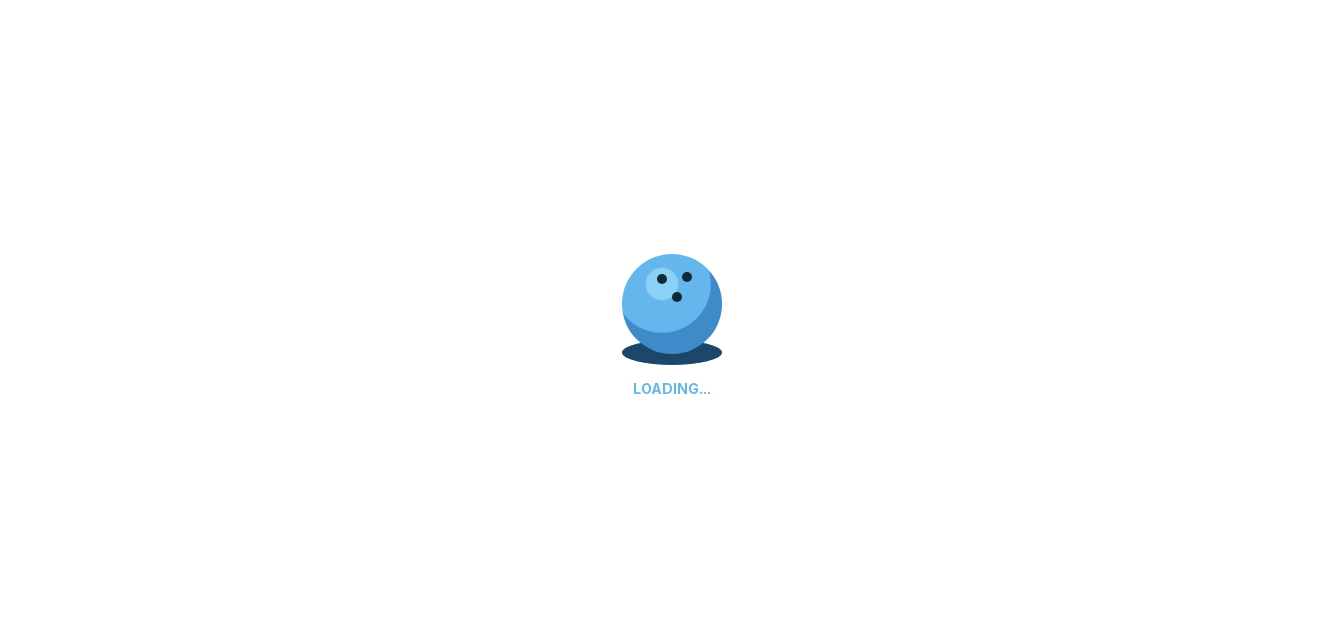 select on "**" 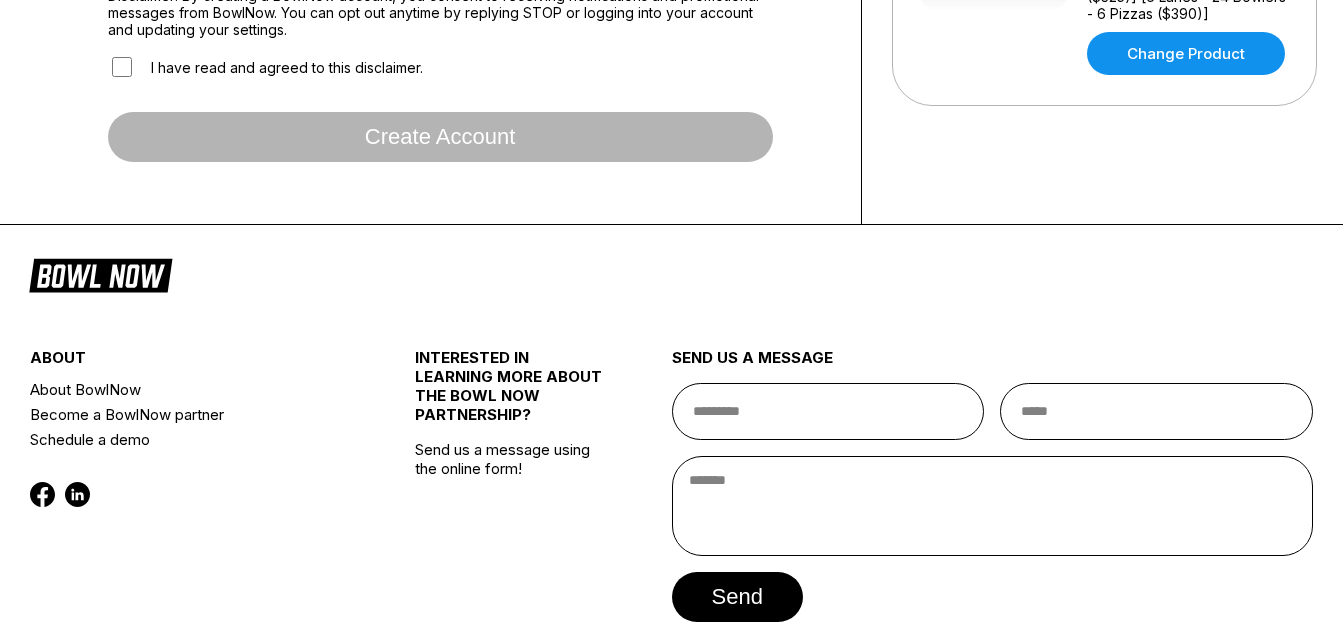 scroll, scrollTop: 0, scrollLeft: 0, axis: both 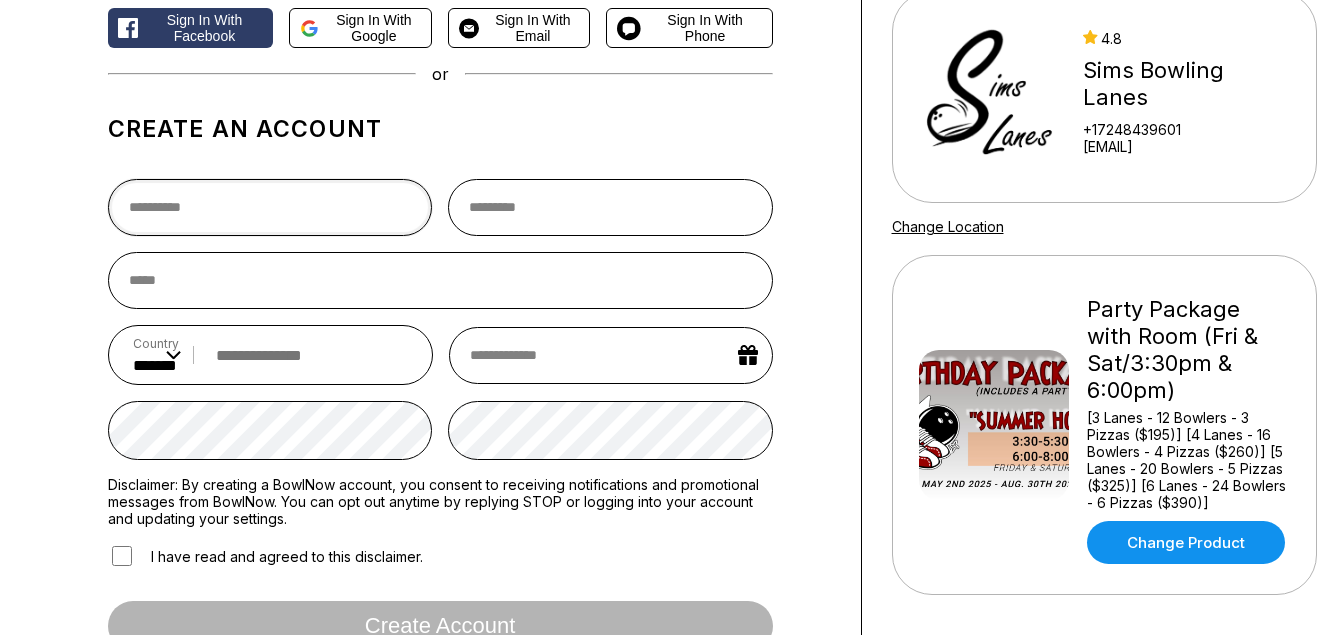 click at bounding box center (270, 207) 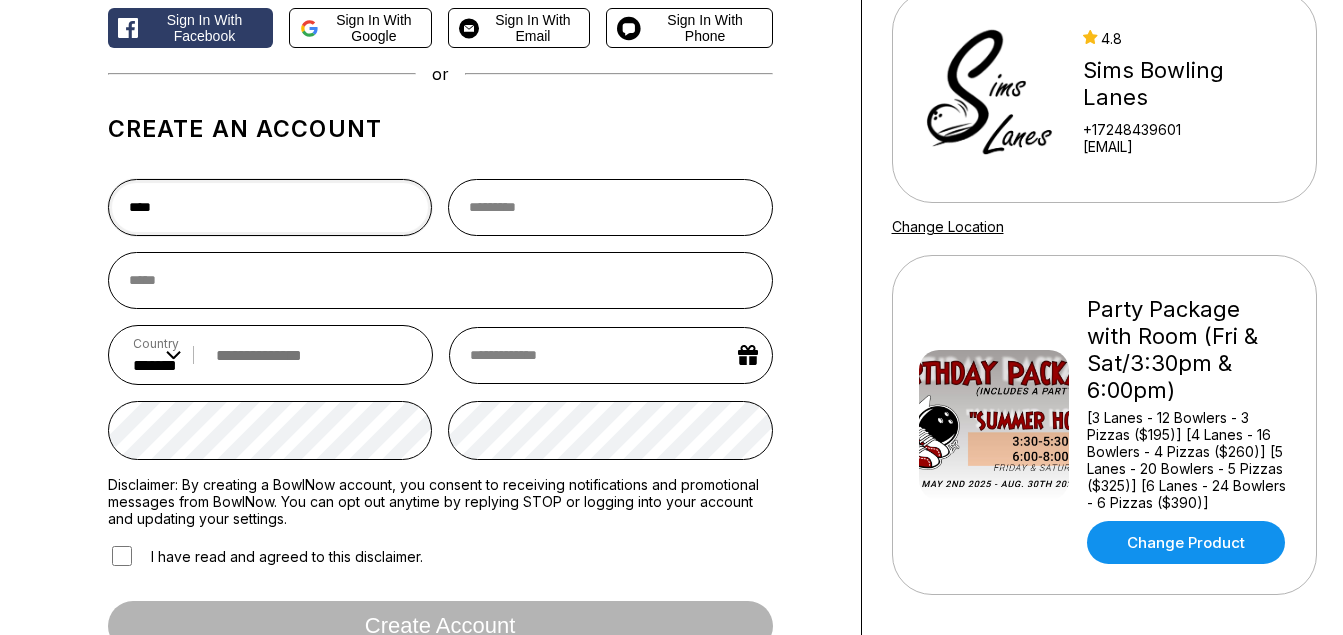 type on "****" 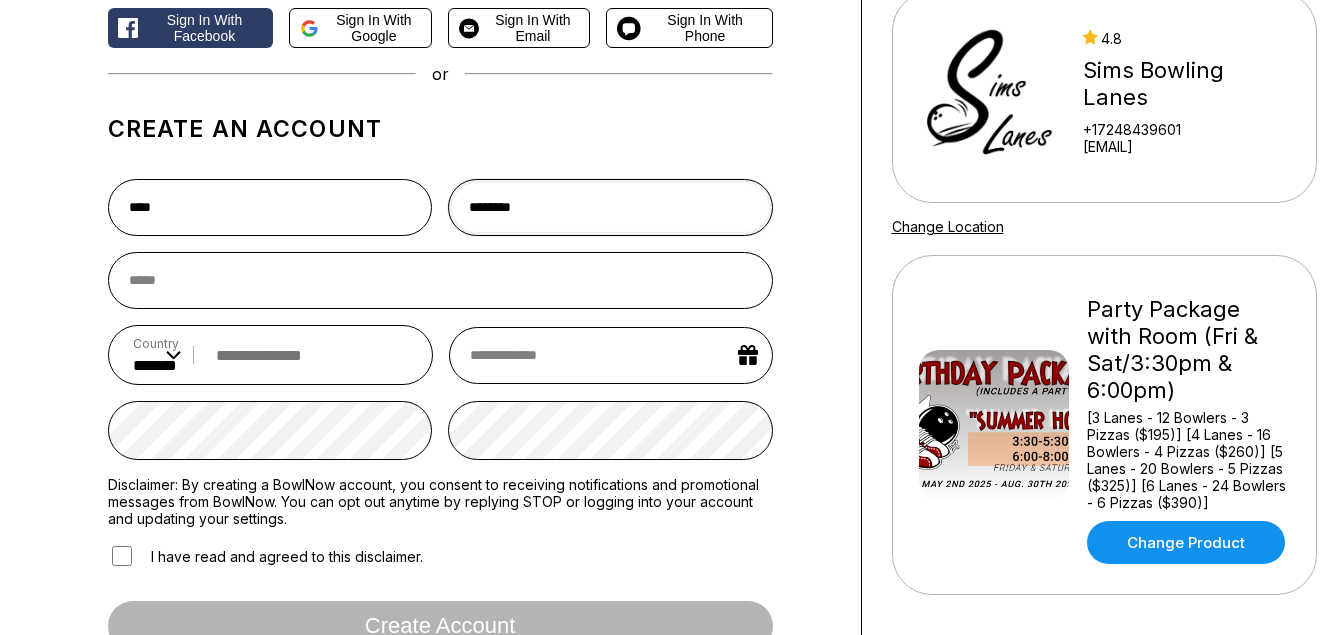 type on "********" 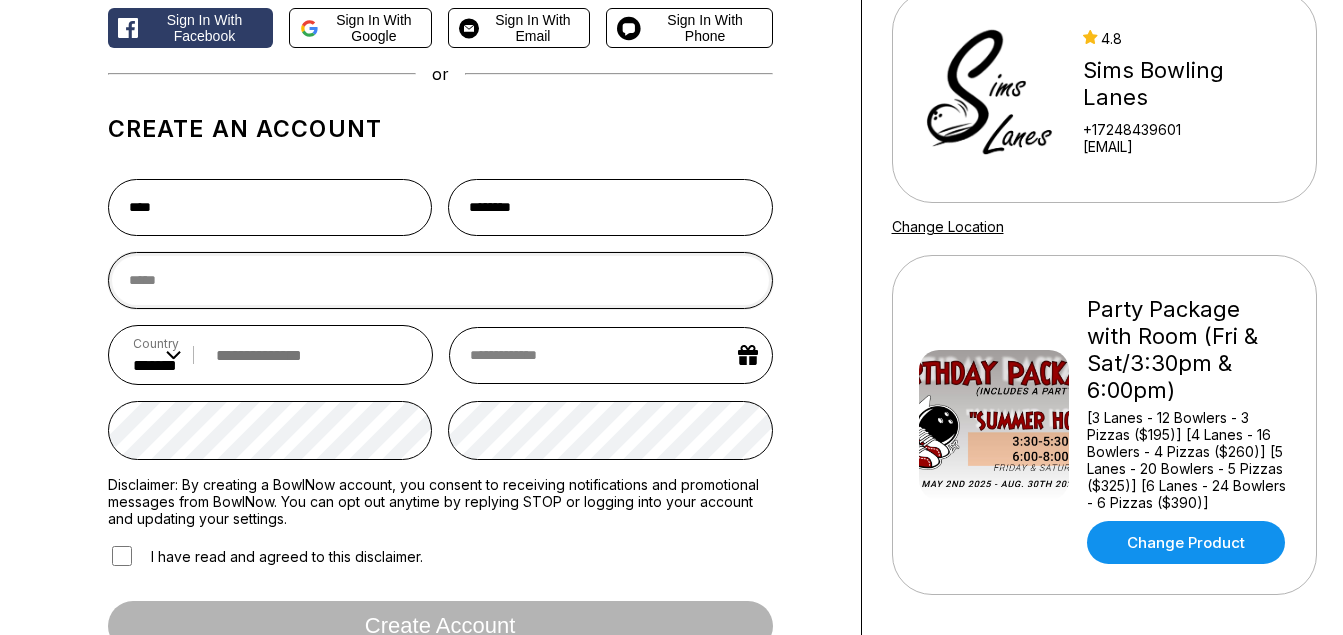 click at bounding box center [440, 280] 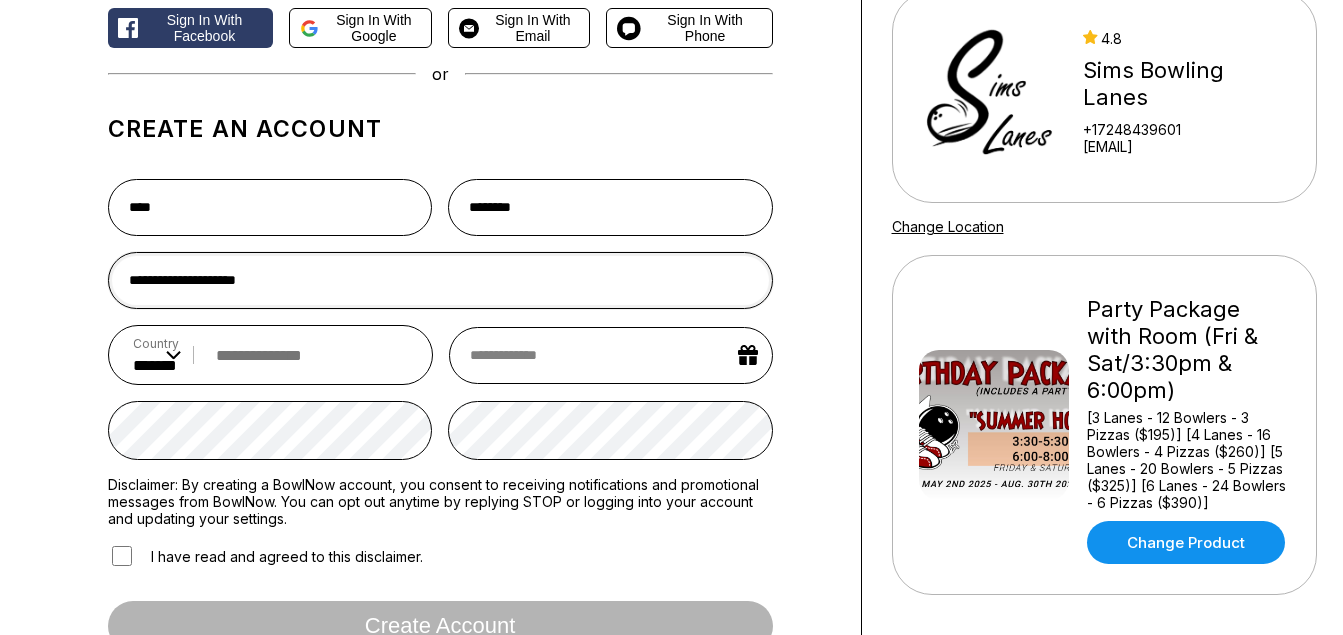 type on "**********" 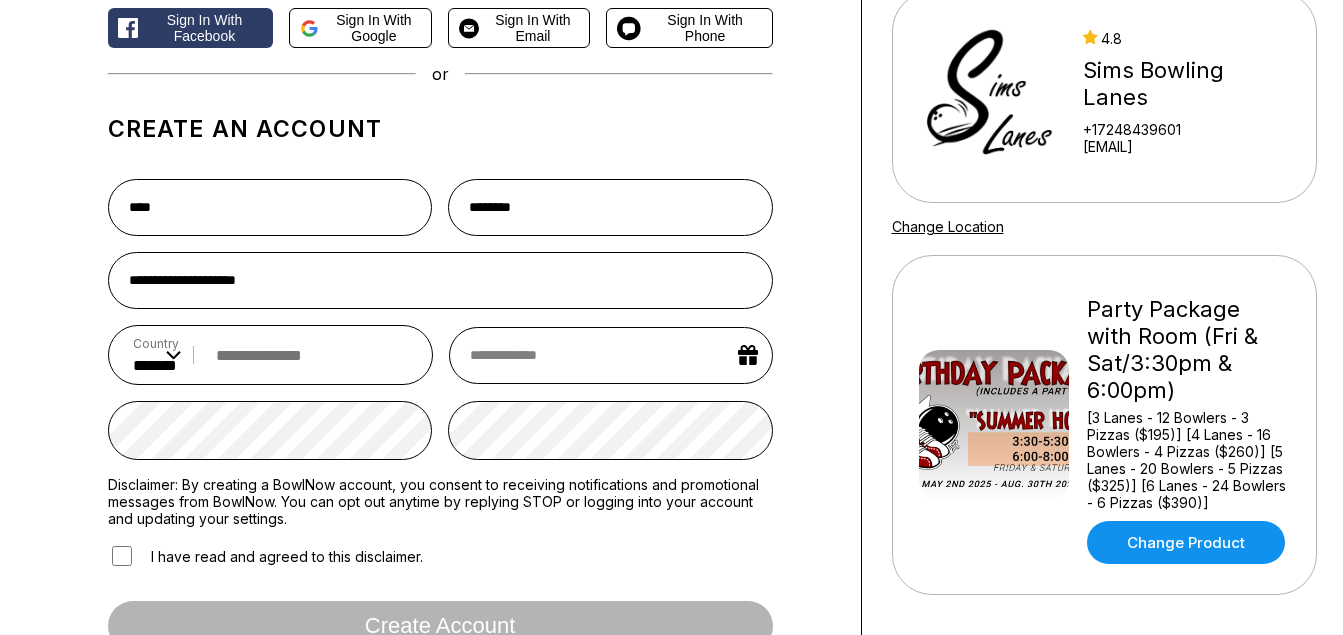 click at bounding box center (307, 355) 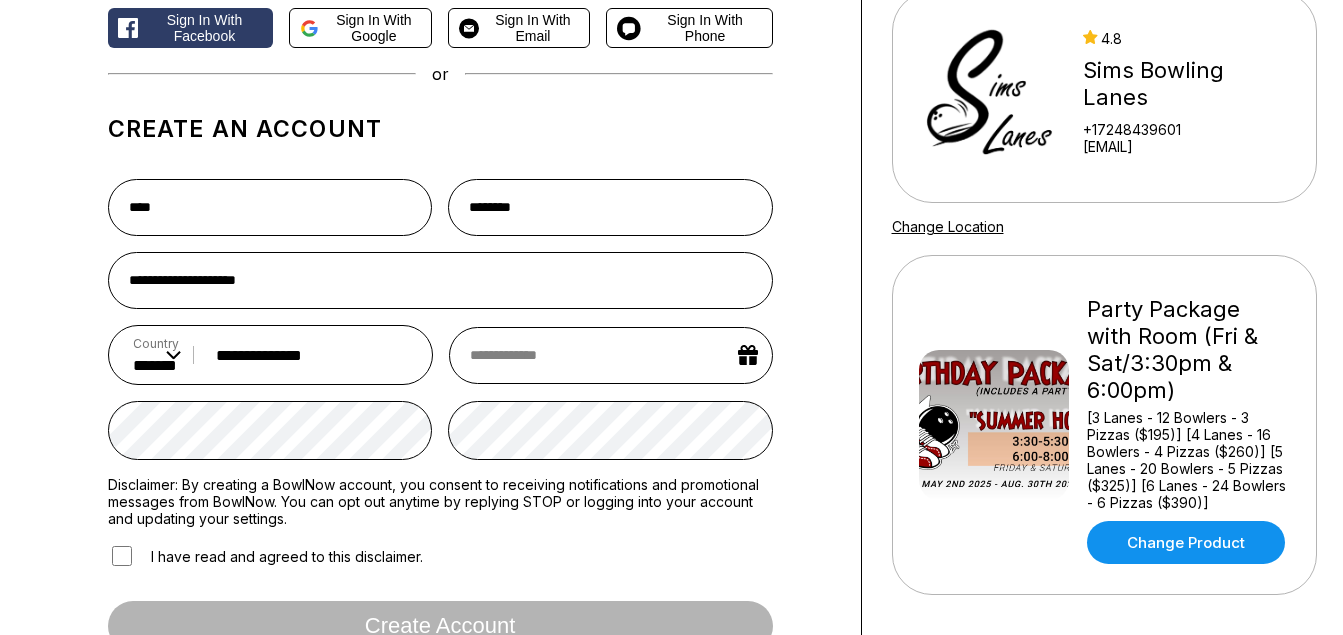 type on "**********" 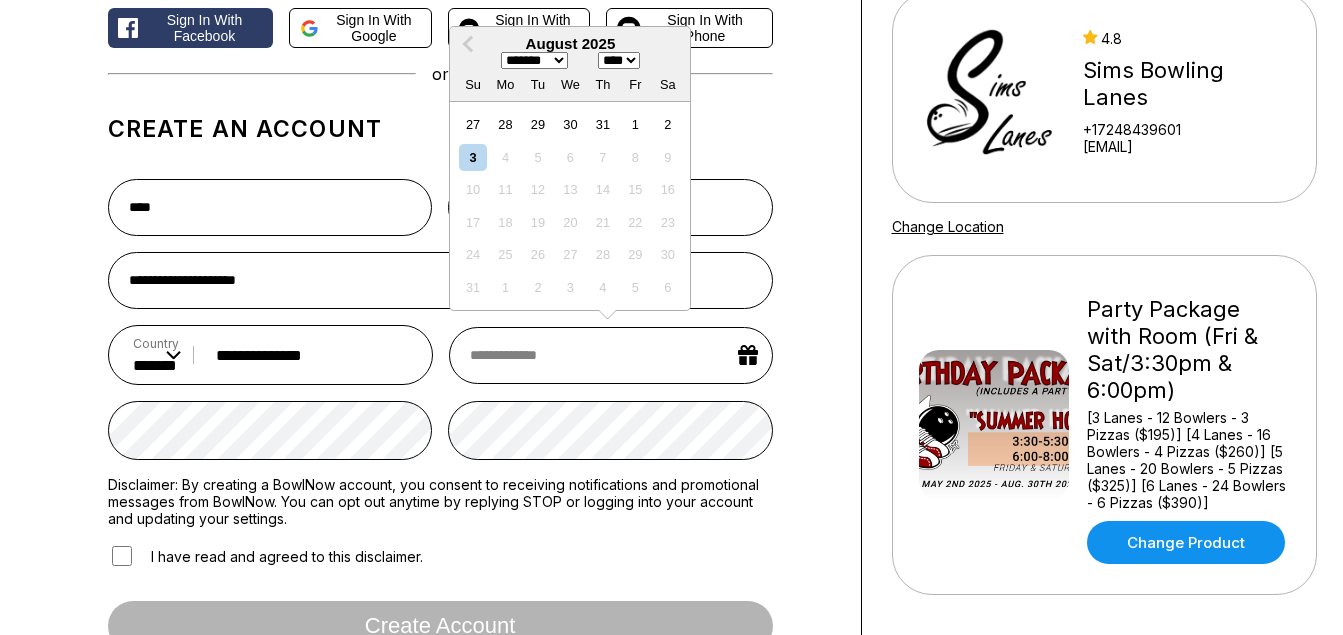 click at bounding box center (610, 355) 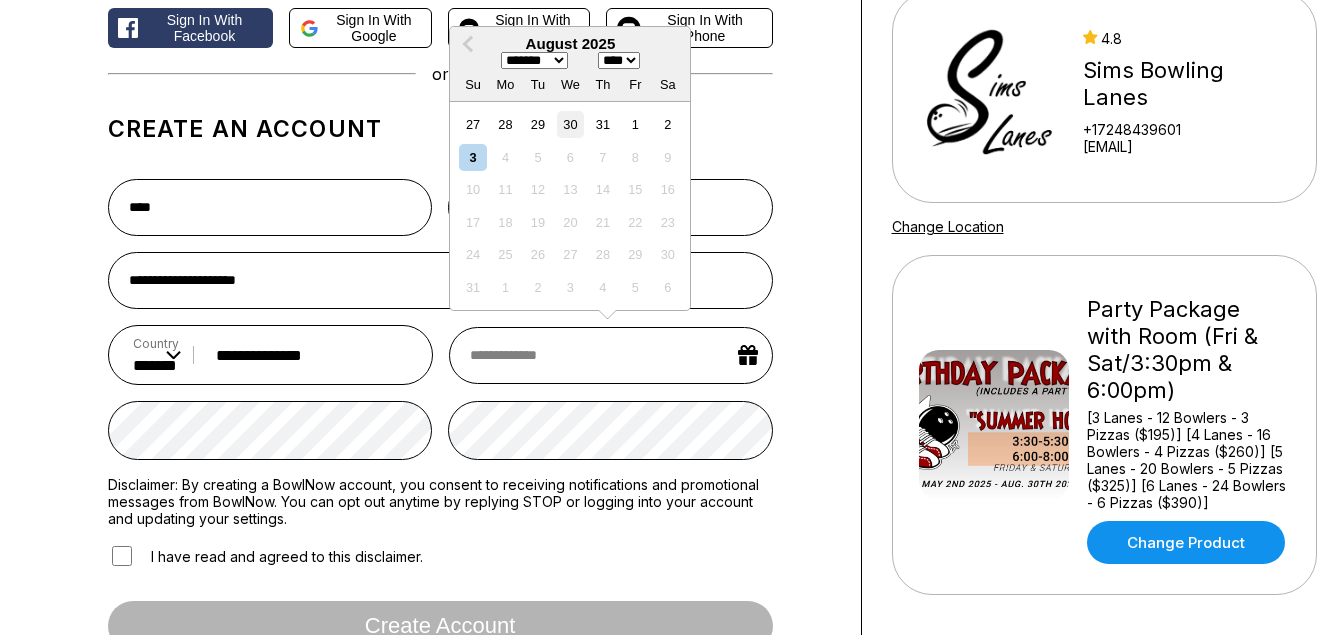 click on "30" at bounding box center (570, 124) 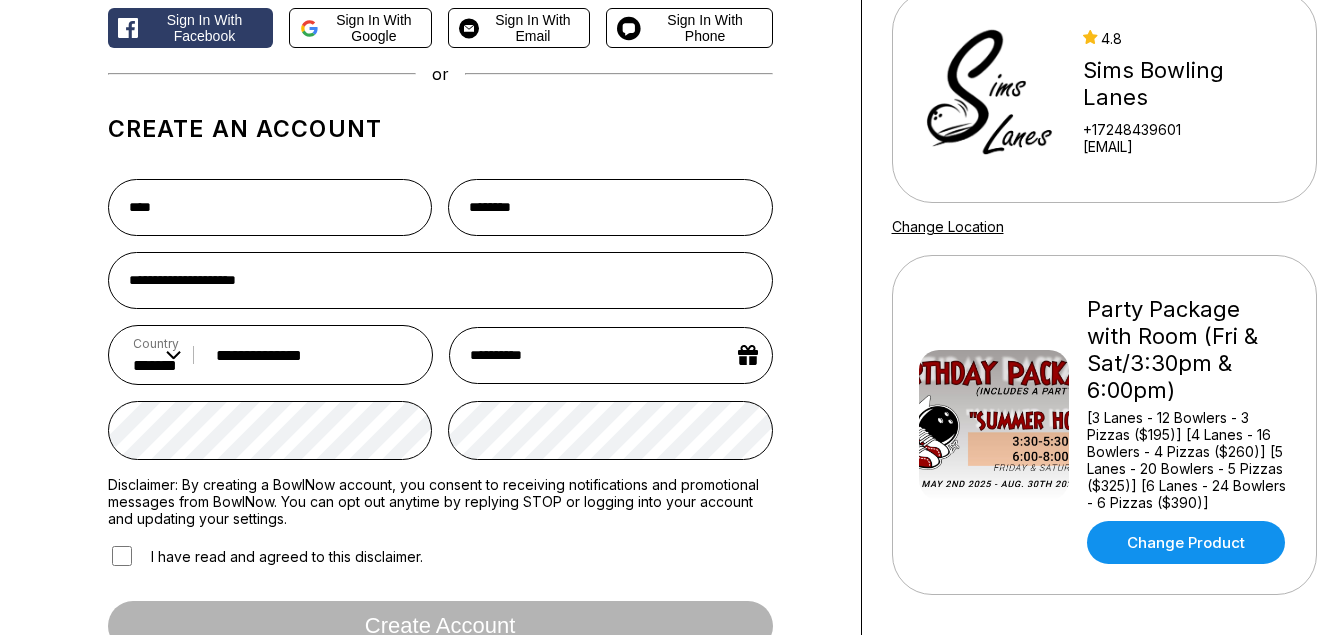 click on "**********" at bounding box center (610, 355) 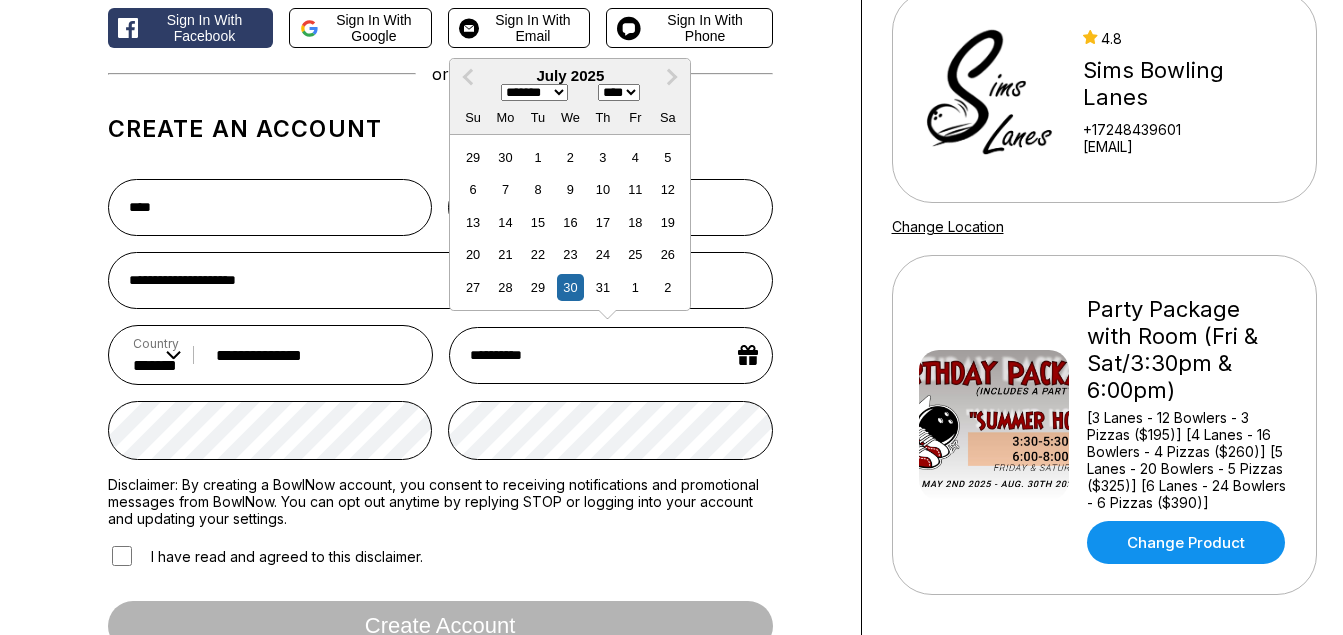 click on "******* ******** ***** ***** *** **** **** ****** ********* ******* ******** ********" at bounding box center (534, 92) 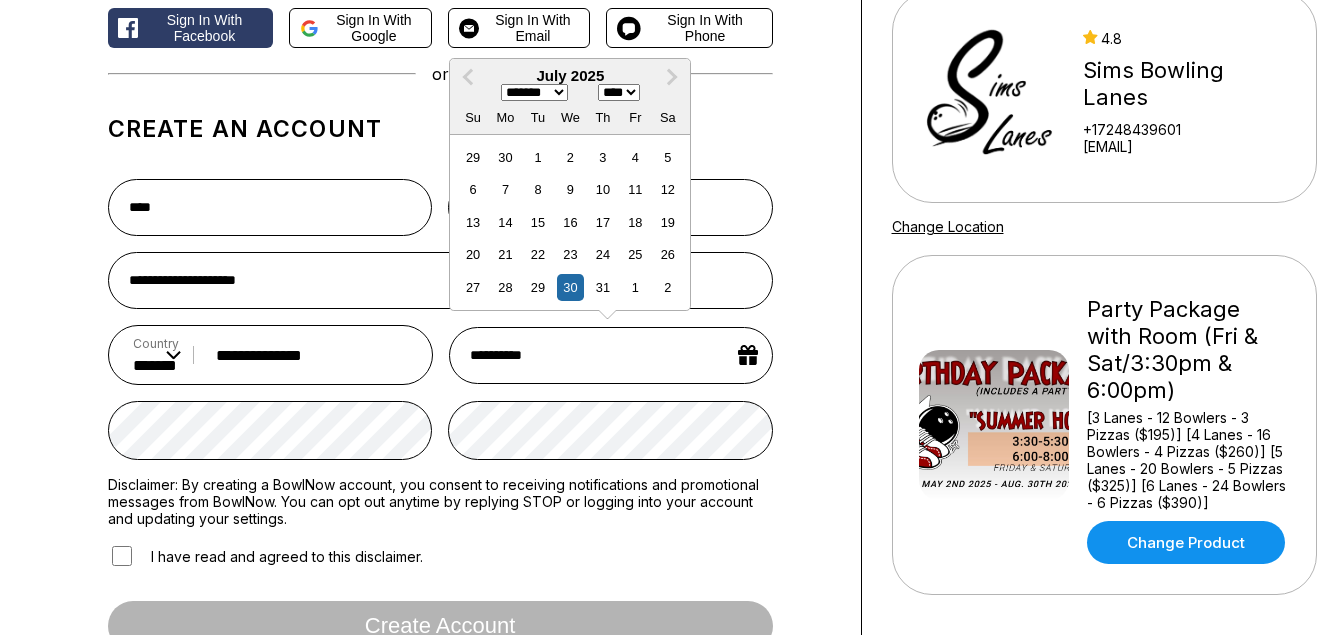 click on "******* ******** ***** ***** *** **** **** ****** ********* ******* ******** ********" at bounding box center [534, 92] 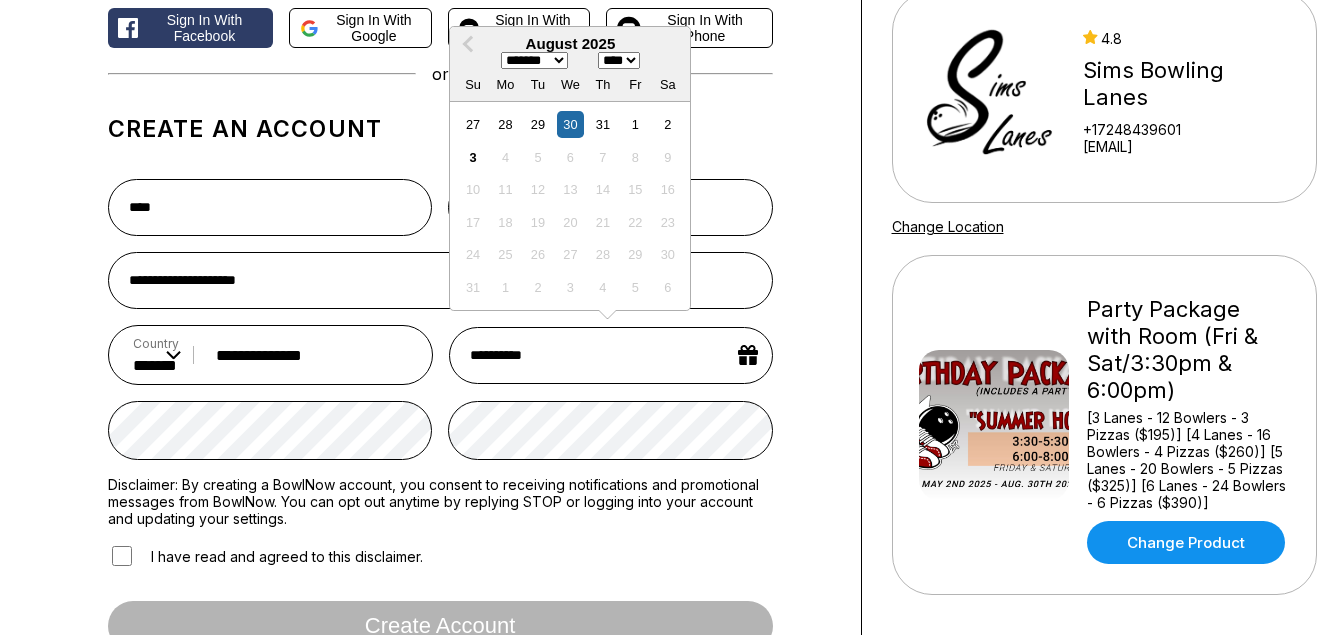 click on "**** **** **** **** **** **** **** **** **** **** **** **** **** **** **** **** **** **** **** **** **** **** **** **** **** **** **** **** **** **** **** **** **** **** **** **** **** **** **** **** **** **** **** **** **** **** **** **** **** **** **** **** **** **** **** **** **** **** **** **** **** **** **** **** **** **** **** **** **** **** **** **** **** **** **** **** **** **** **** **** **** **** **** **** **** **** **** **** **** **** **** **** **** **** **** **** **** **** **** **** **** **** **** **** **** **** **** **** **** **** **** **** **** **** **** **** **** **** **** **** **** **** **** **** **** ****" at bounding box center [619, 60] 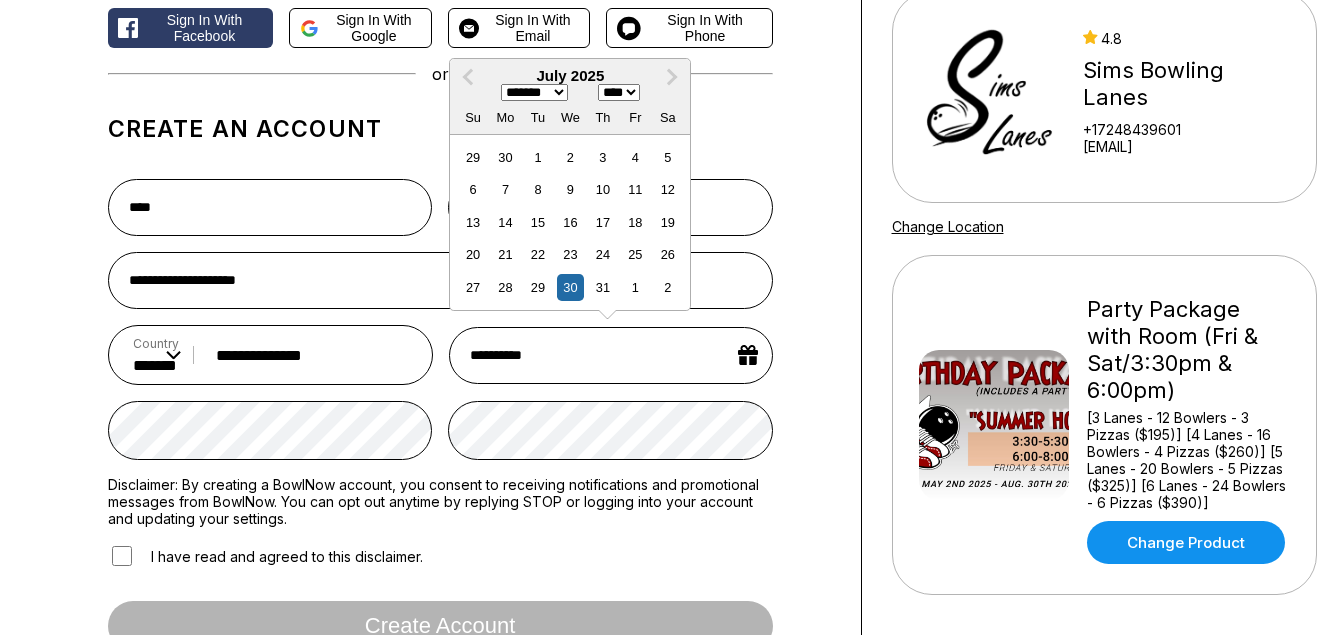 click on "**** **** **** **** **** **** **** **** **** **** **** **** **** **** **** **** **** **** **** **** **** **** **** **** **** **** **** **** **** **** **** **** **** **** **** **** **** **** **** **** **** **** **** **** **** **** **** **** **** **** **** **** **** **** **** **** **** **** **** **** **** **** **** **** **** **** **** **** **** **** **** **** **** **** **** **** **** **** **** **** **** **** **** **** **** **** **** **** **** **** **** **** **** **** **** **** **** **** **** **** **** **** **** **** **** **** **** **** **** **** **** **** **** **** **** **** **** **** **** **** **** **** **** **** **** ****" at bounding box center (619, 92) 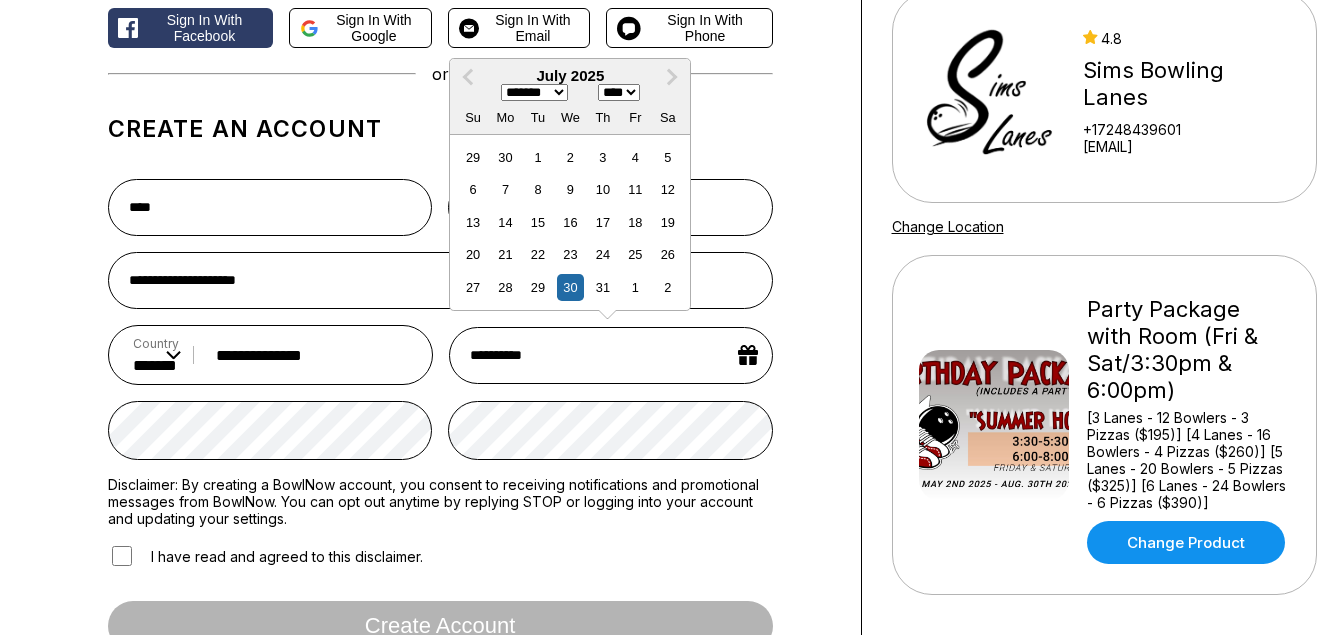 select on "****" 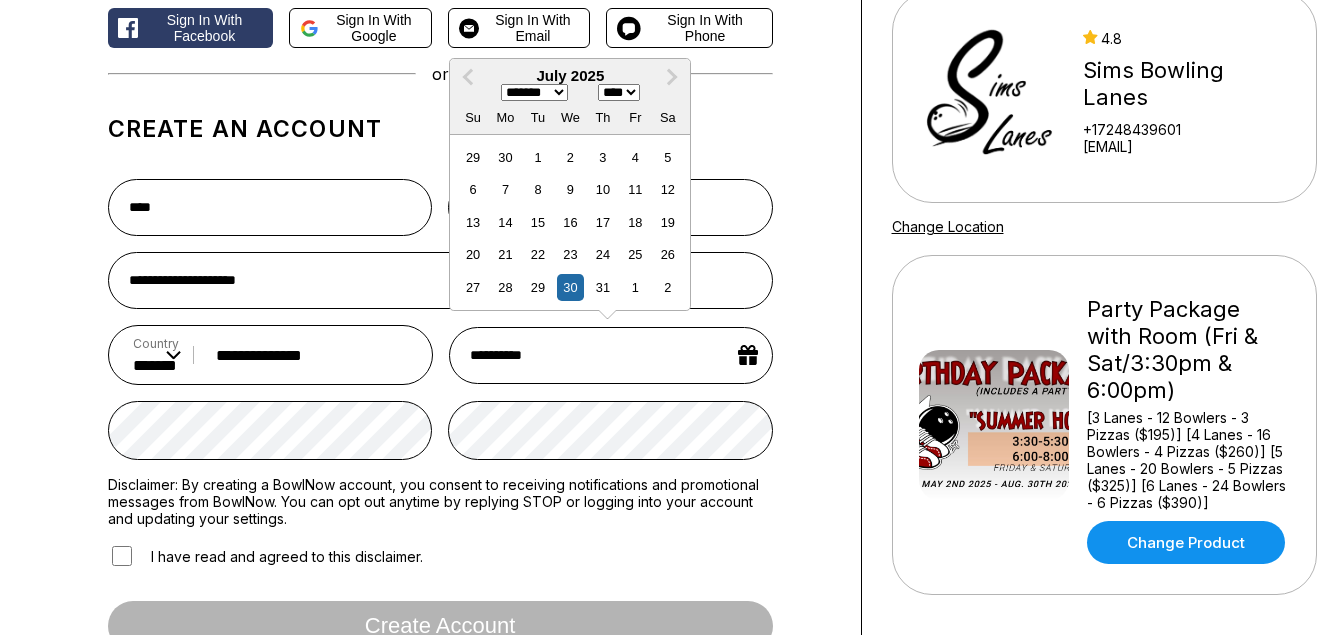 click on "**** **** **** **** **** **** **** **** **** **** **** **** **** **** **** **** **** **** **** **** **** **** **** **** **** **** **** **** **** **** **** **** **** **** **** **** **** **** **** **** **** **** **** **** **** **** **** **** **** **** **** **** **** **** **** **** **** **** **** **** **** **** **** **** **** **** **** **** **** **** **** **** **** **** **** **** **** **** **** **** **** **** **** **** **** **** **** **** **** **** **** **** **** **** **** **** **** **** **** **** **** **** **** **** **** **** **** **** **** **** **** **** **** **** **** **** **** **** **** **** **** **** **** **** **** ****" at bounding box center [619, 92] 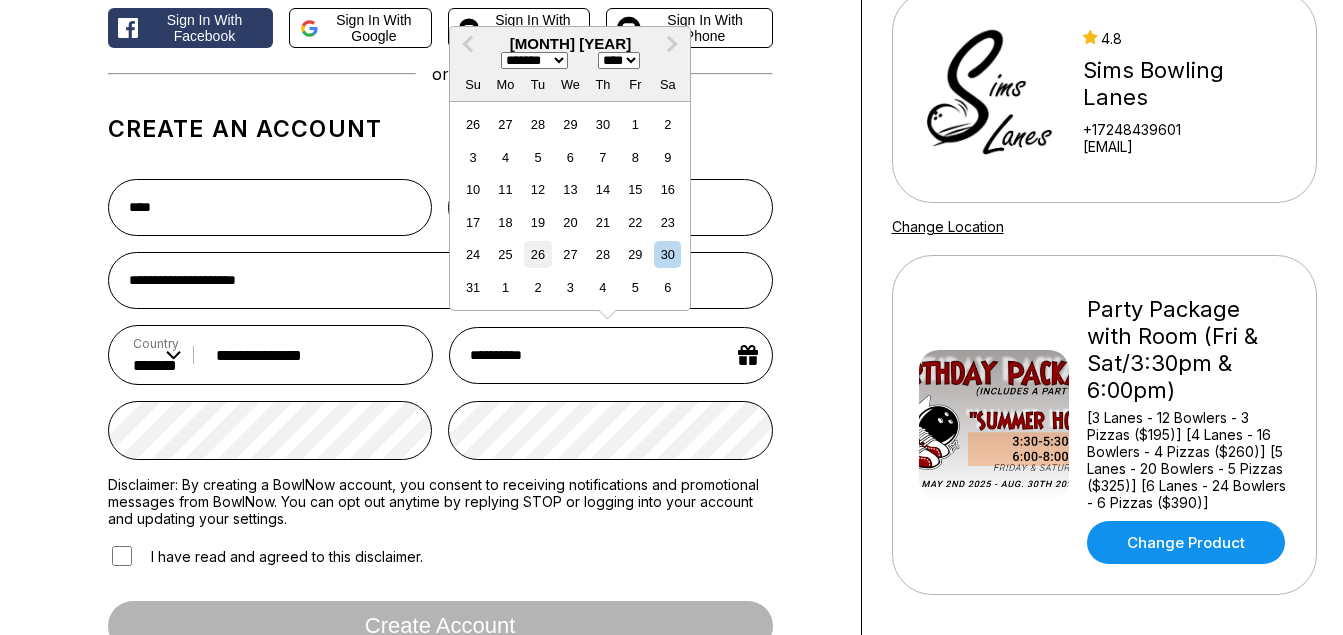 click on "26" at bounding box center (537, 254) 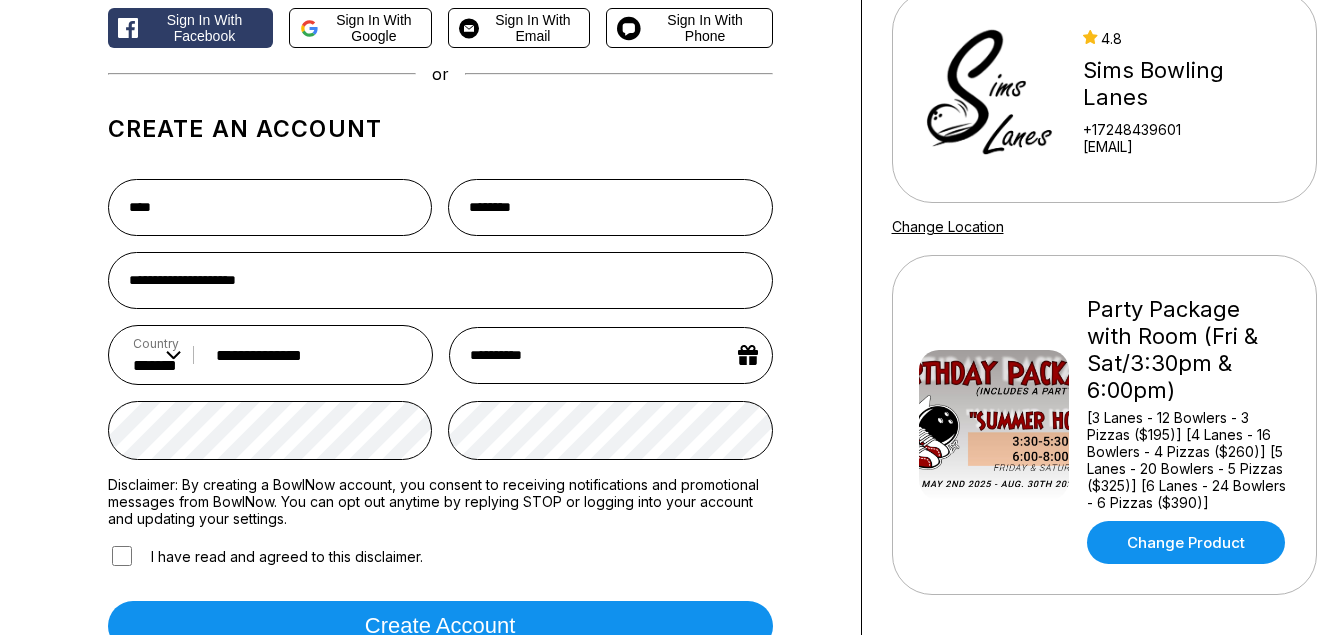 click on "**********" at bounding box center (462, 305) 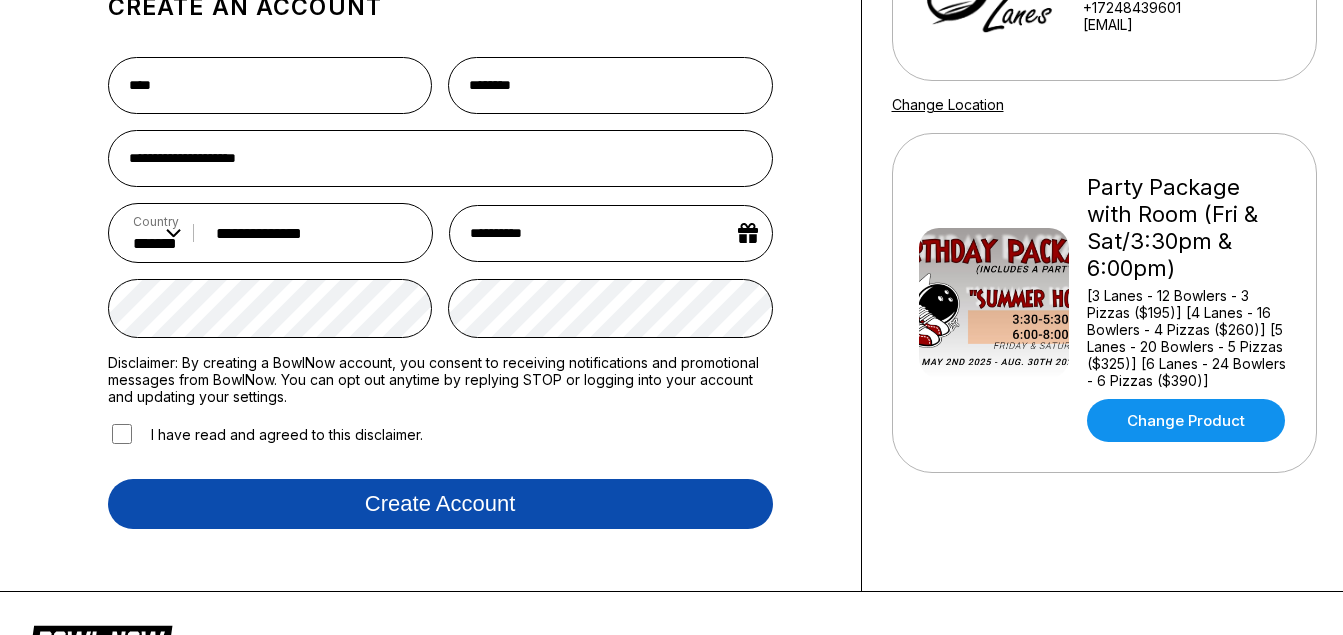 scroll, scrollTop: 355, scrollLeft: 0, axis: vertical 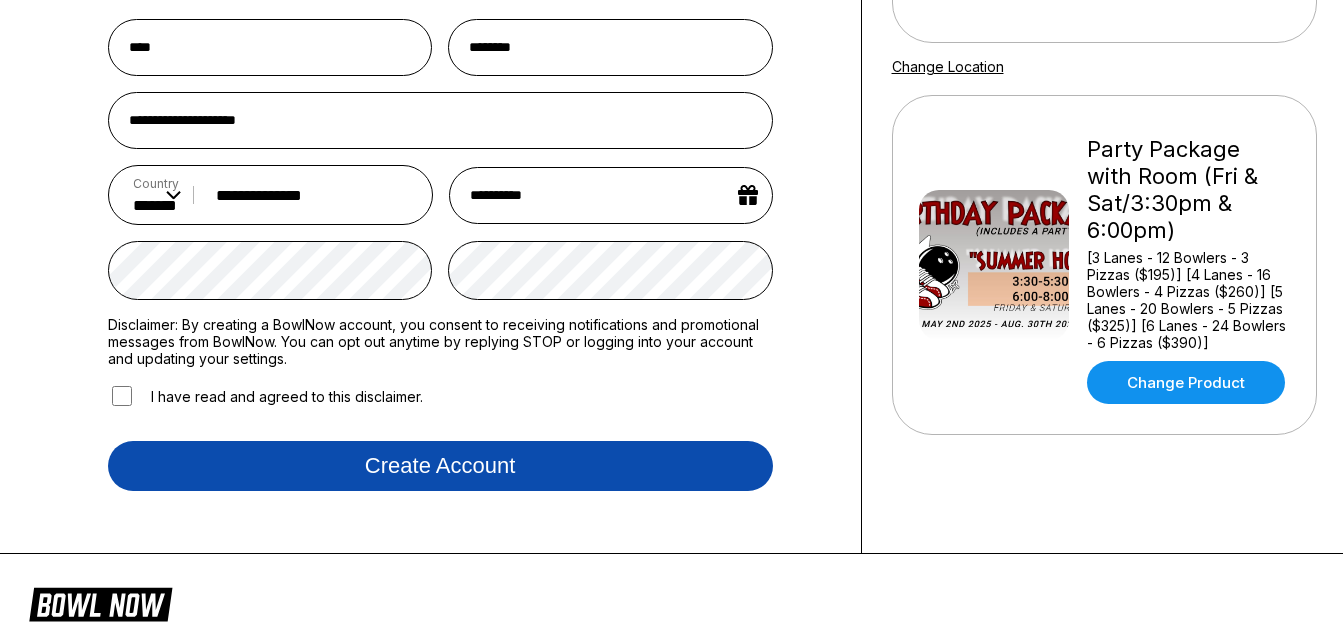 click on "Create account" at bounding box center [440, 466] 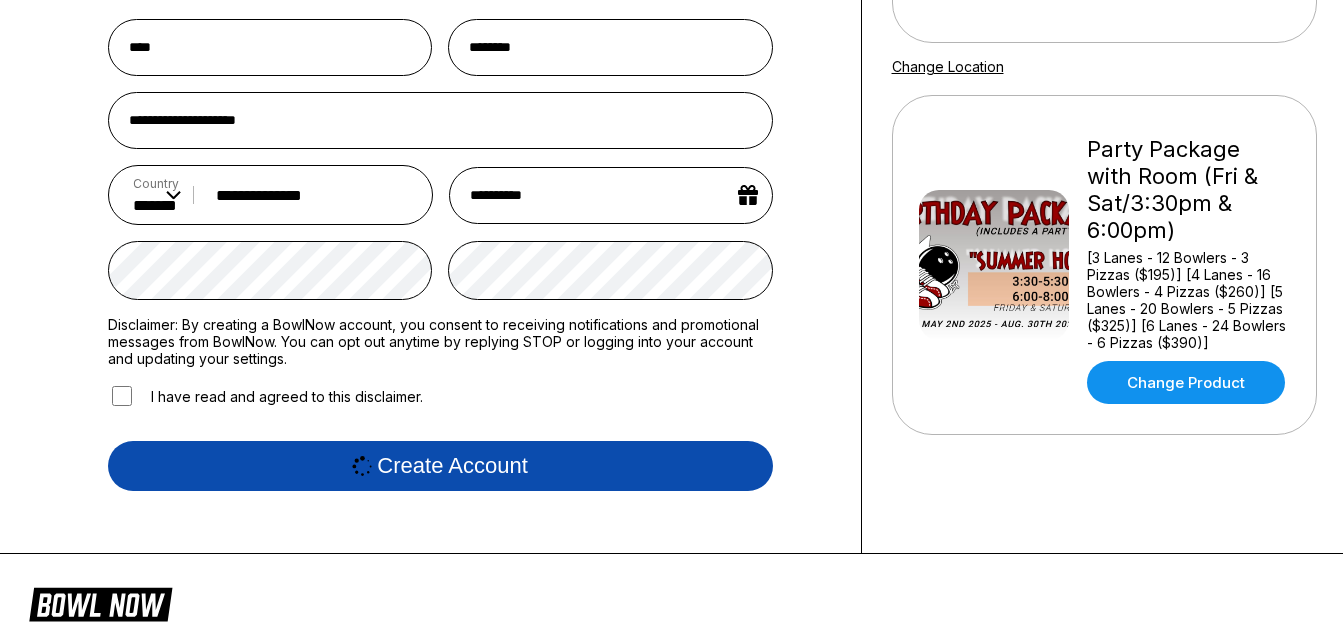 scroll, scrollTop: 0, scrollLeft: 0, axis: both 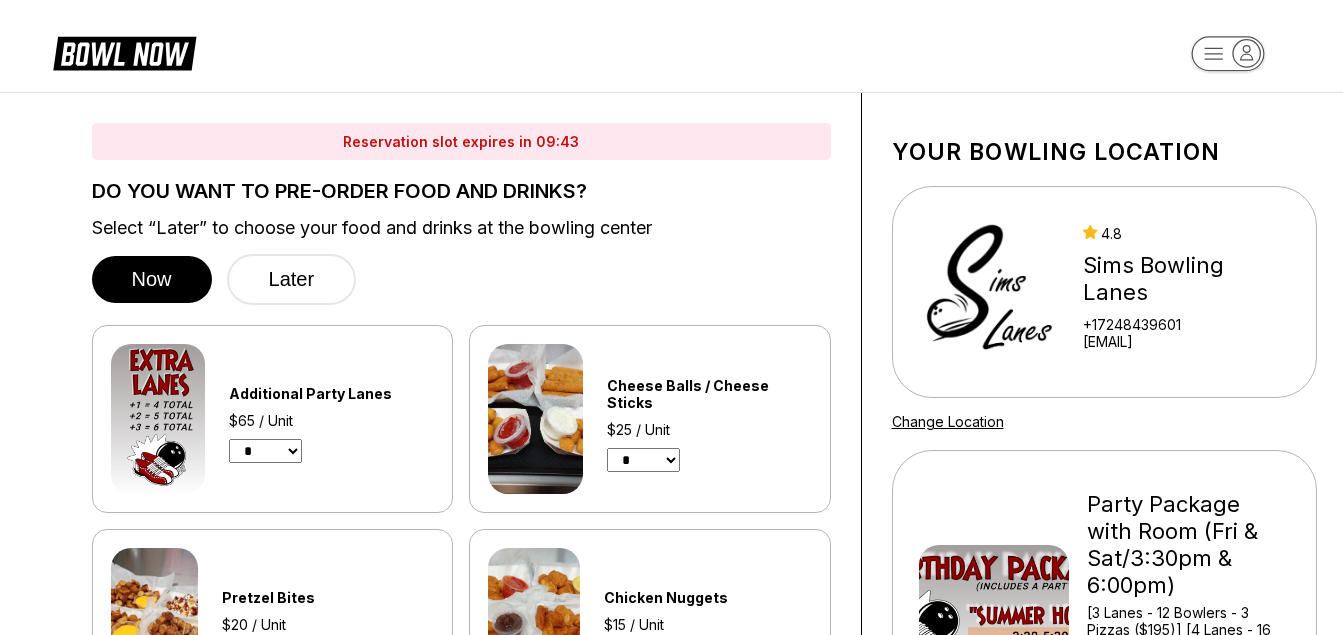 click on "* * * *" at bounding box center (265, 451) 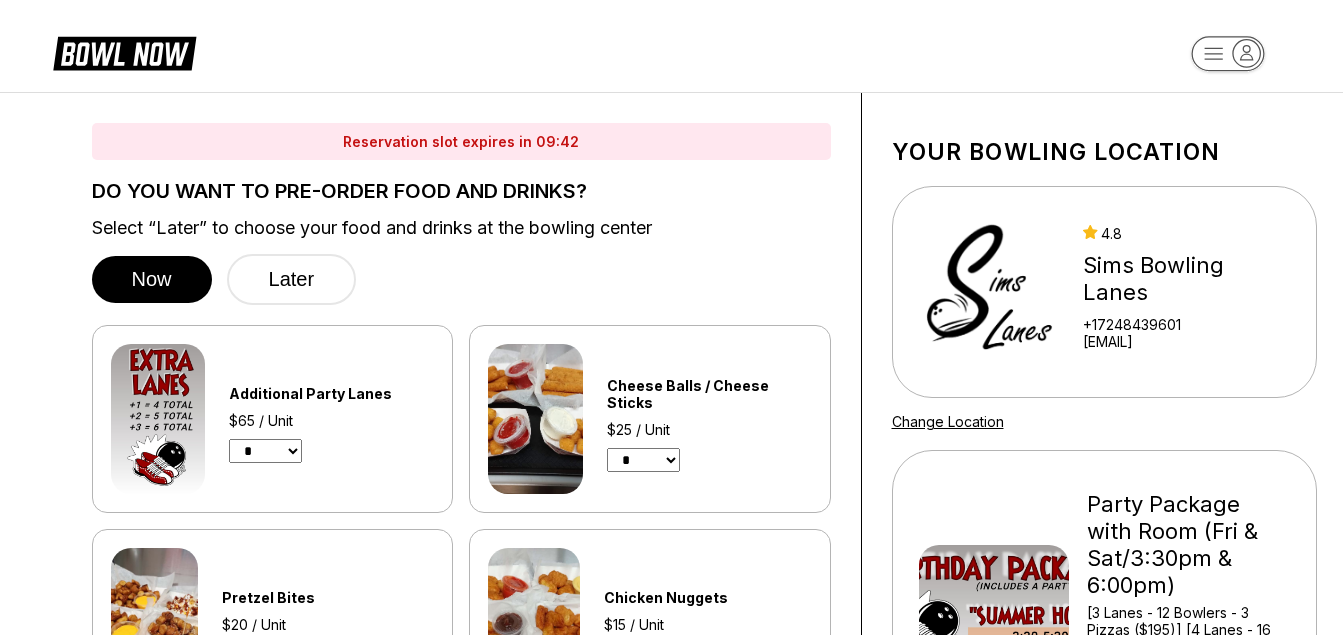 click on "* * * *" at bounding box center (265, 451) 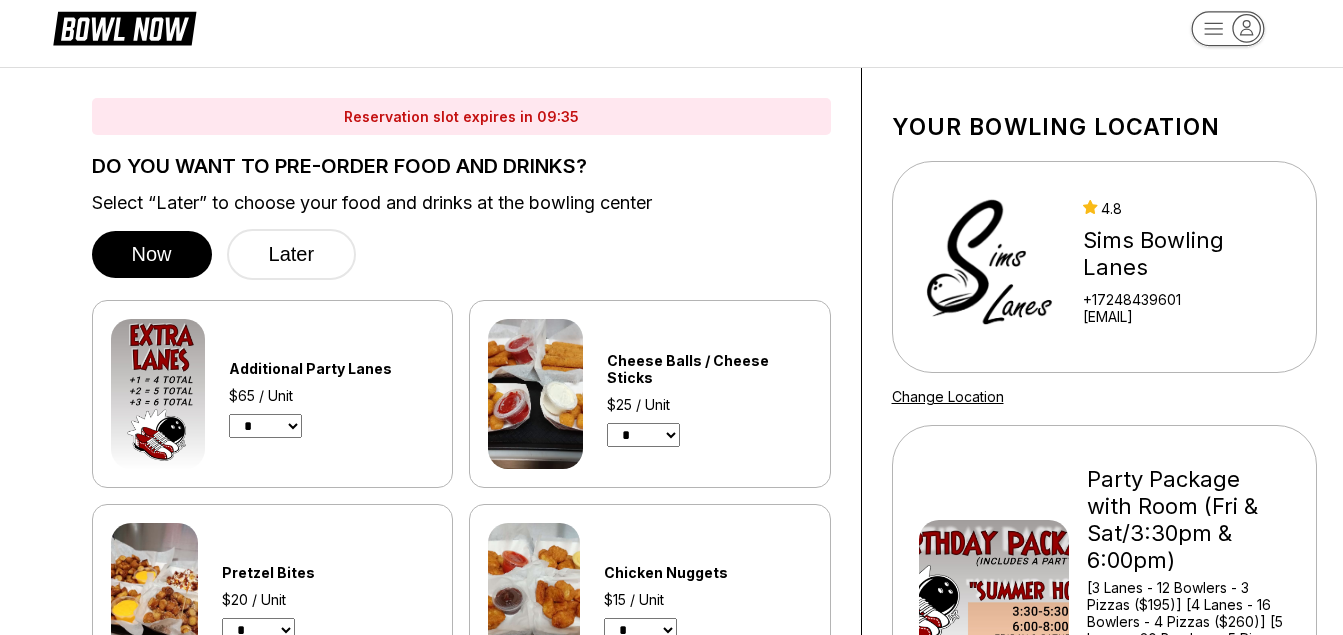 scroll, scrollTop: 20, scrollLeft: 0, axis: vertical 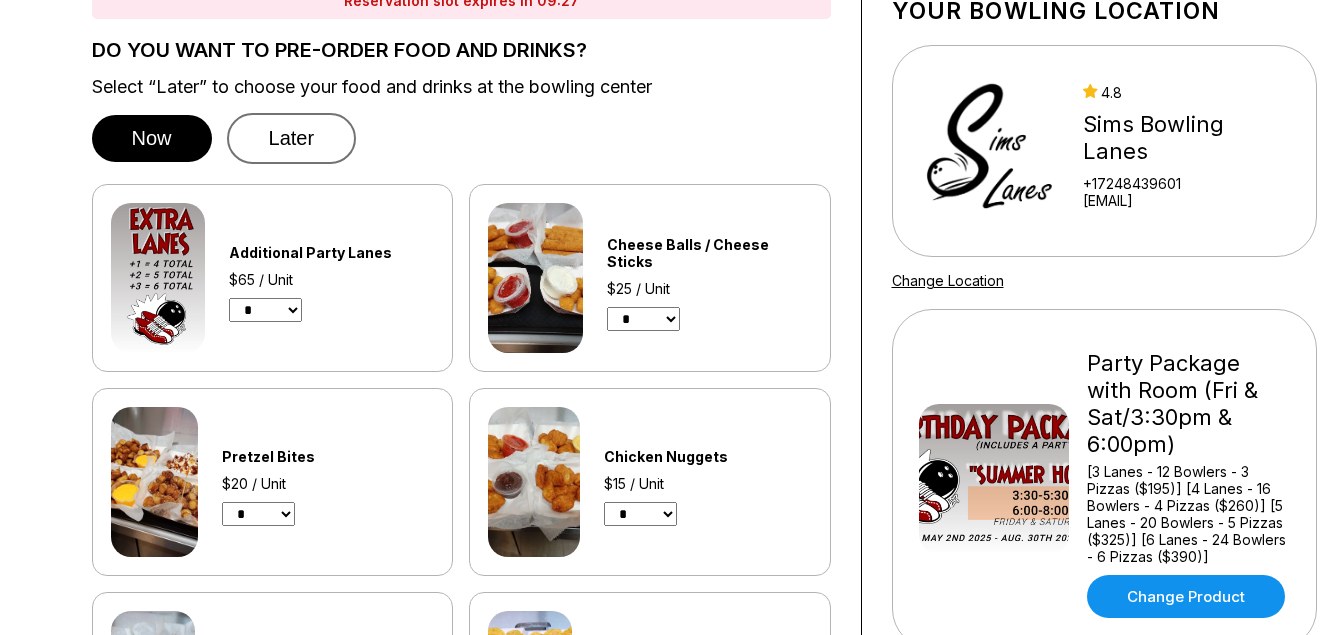 click on "Later" at bounding box center [292, 138] 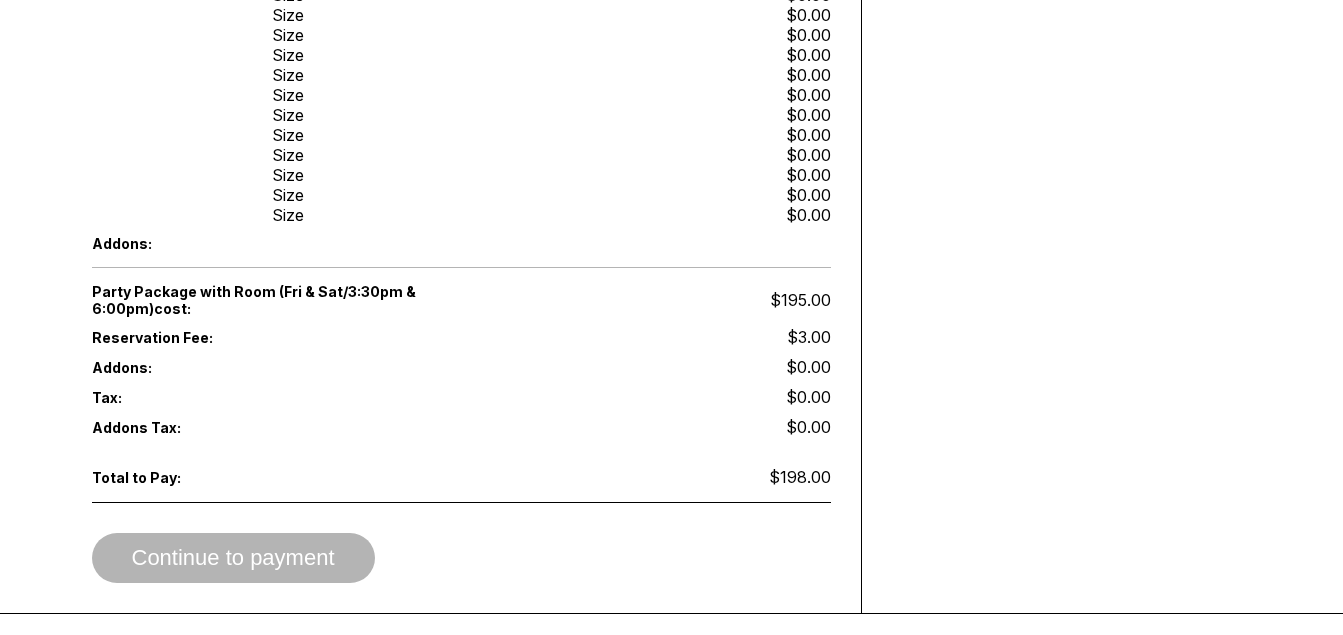 scroll, scrollTop: 1248, scrollLeft: 0, axis: vertical 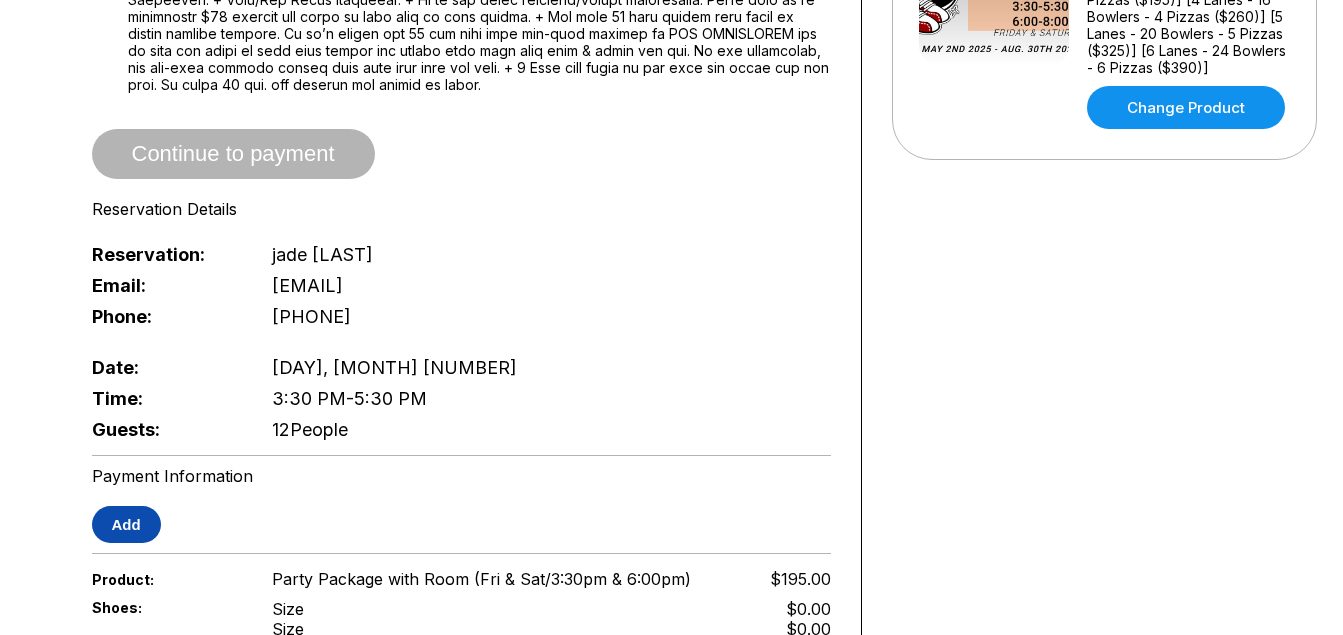 click on "Add" at bounding box center [126, 524] 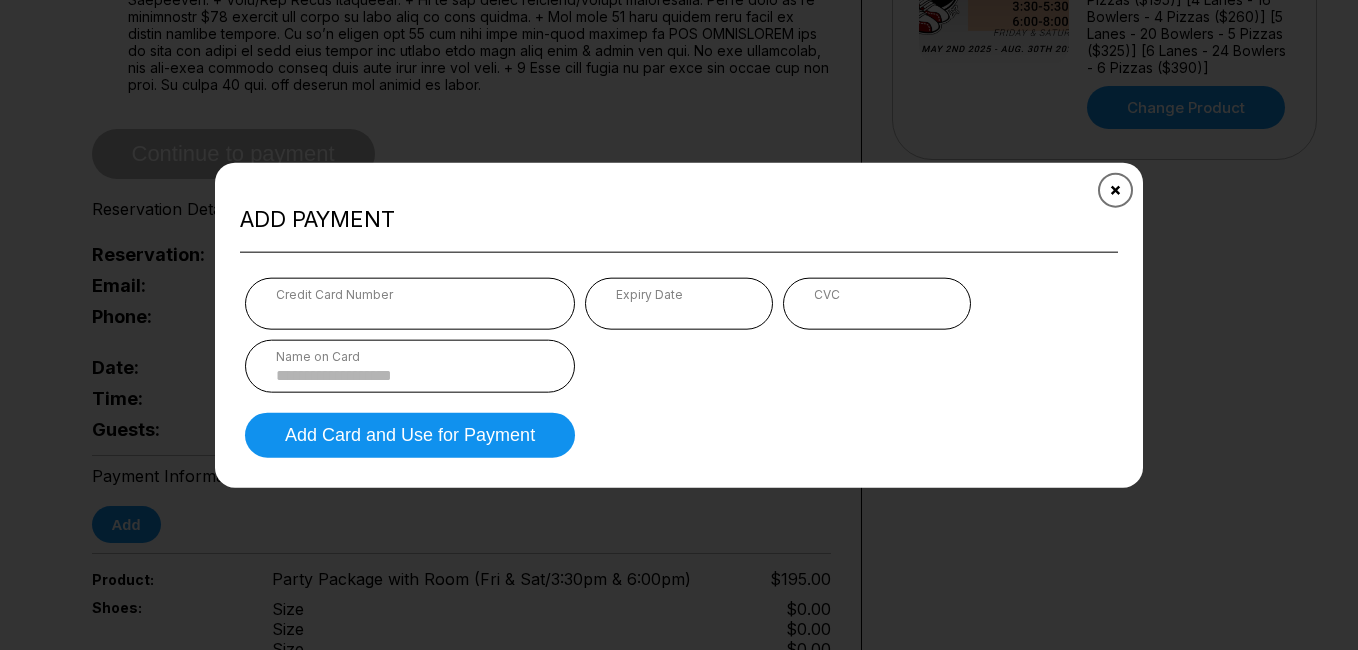 click 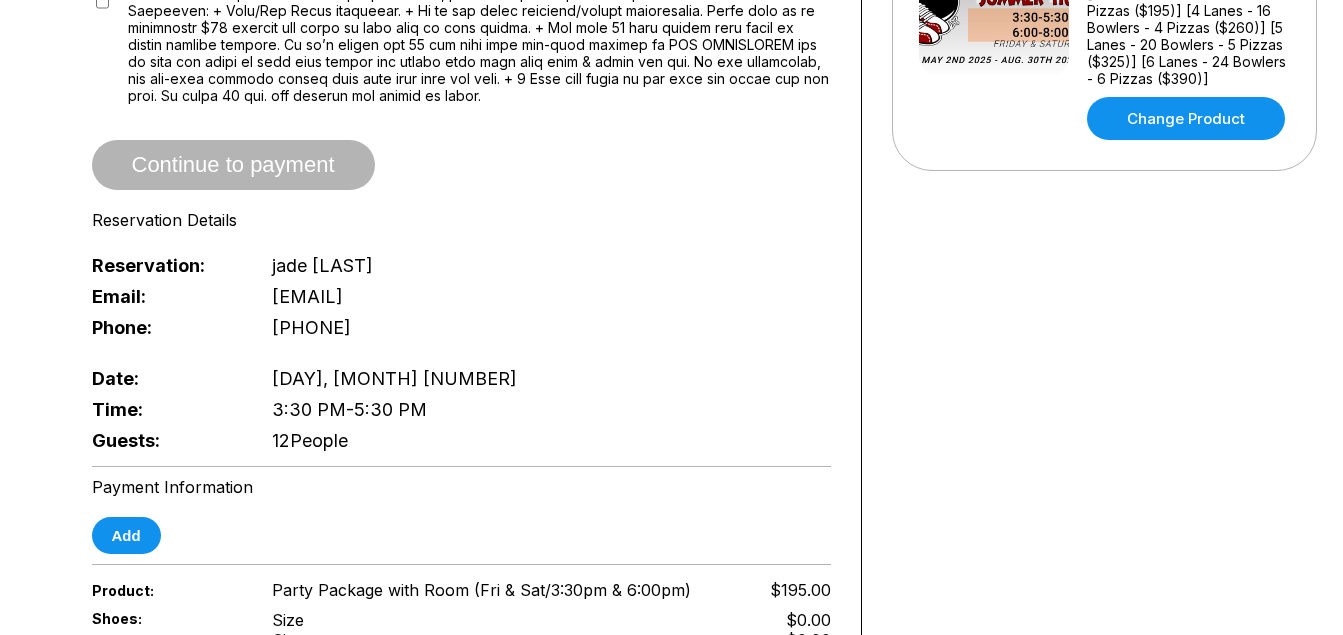 scroll, scrollTop: 646, scrollLeft: 0, axis: vertical 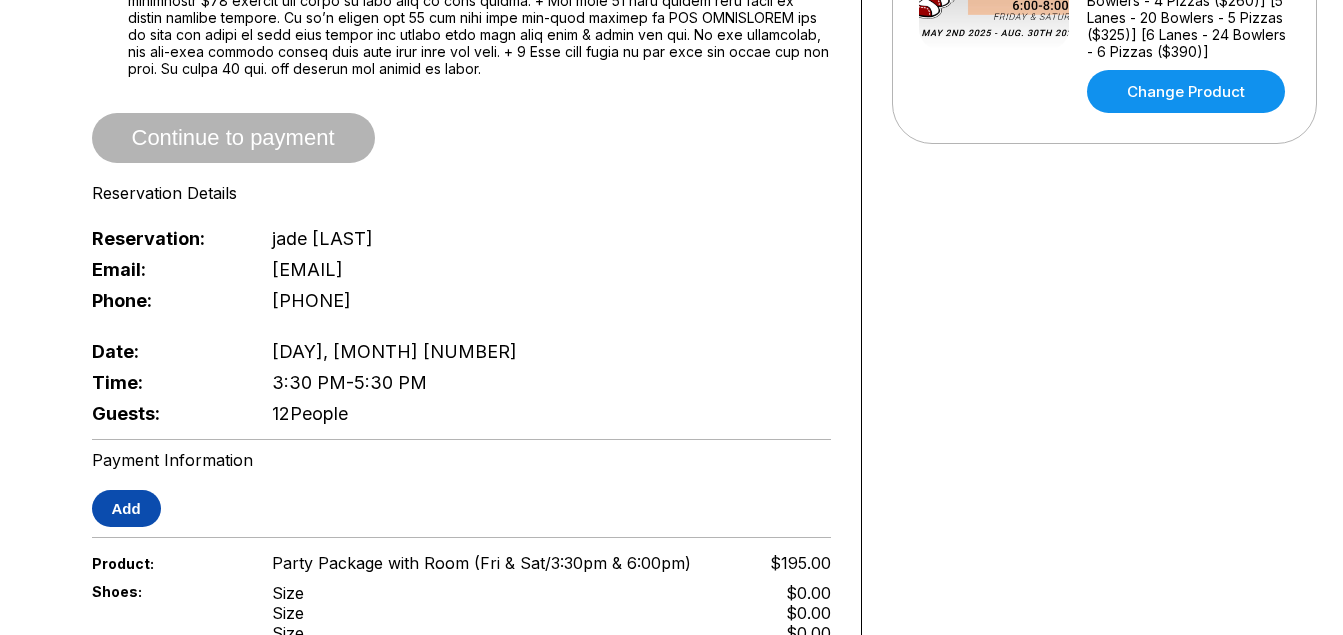 click on "Add" at bounding box center (126, 508) 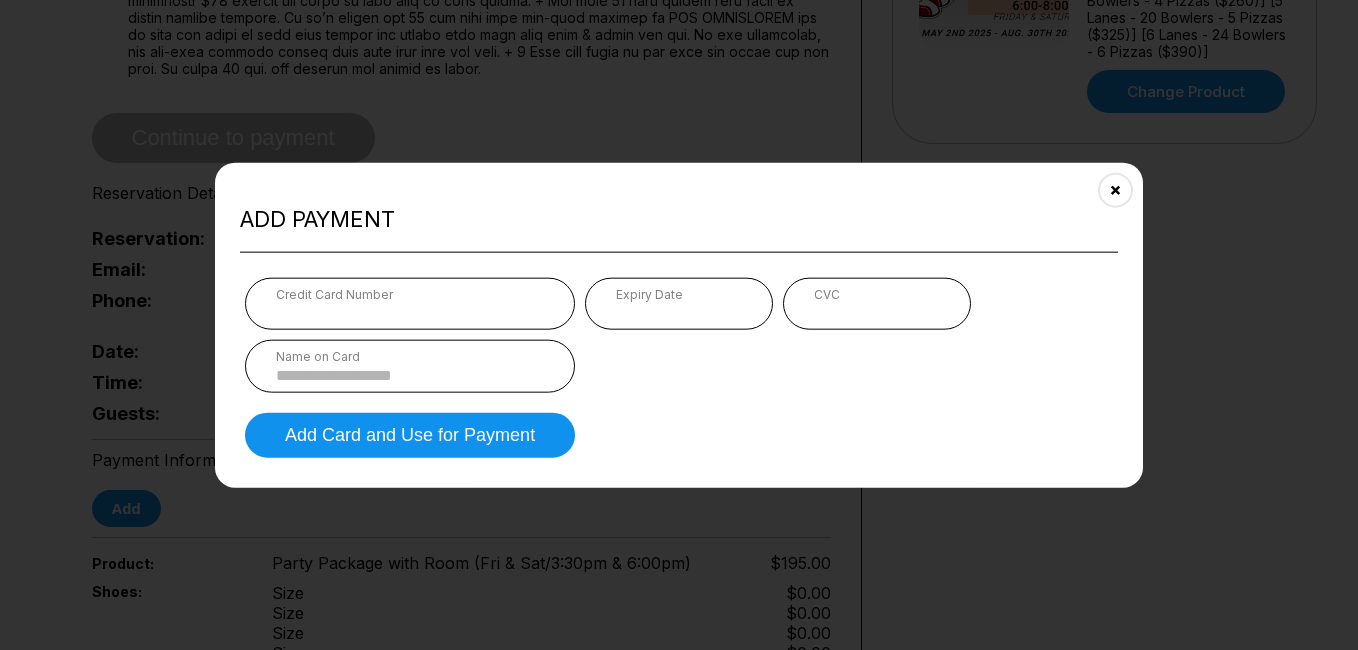 click at bounding box center [410, 310] 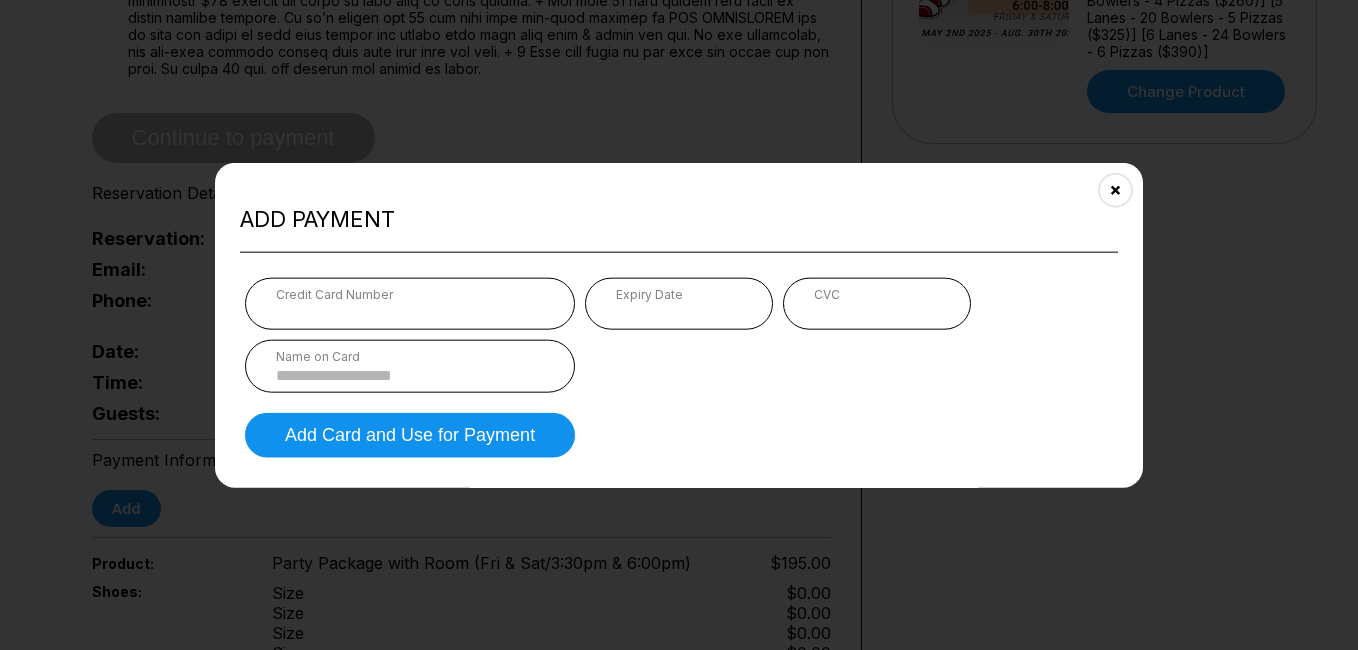 click on "Expiry Date" at bounding box center (679, 293) 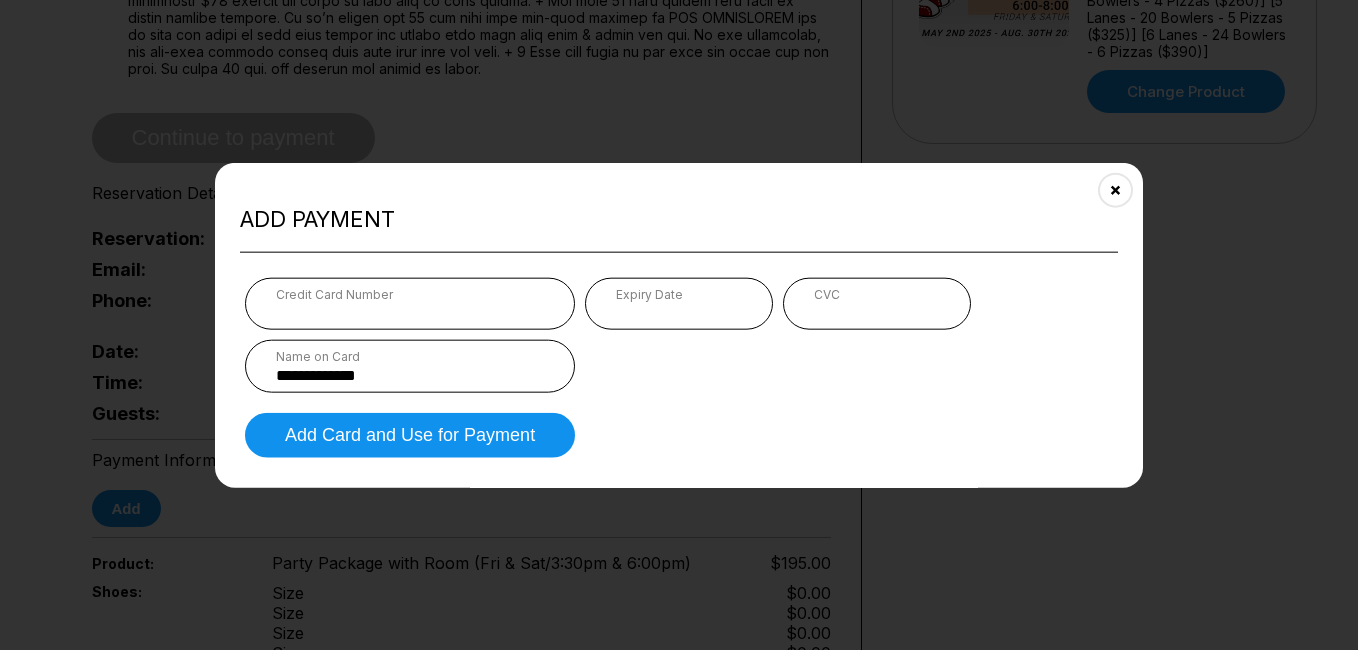 type on "**********" 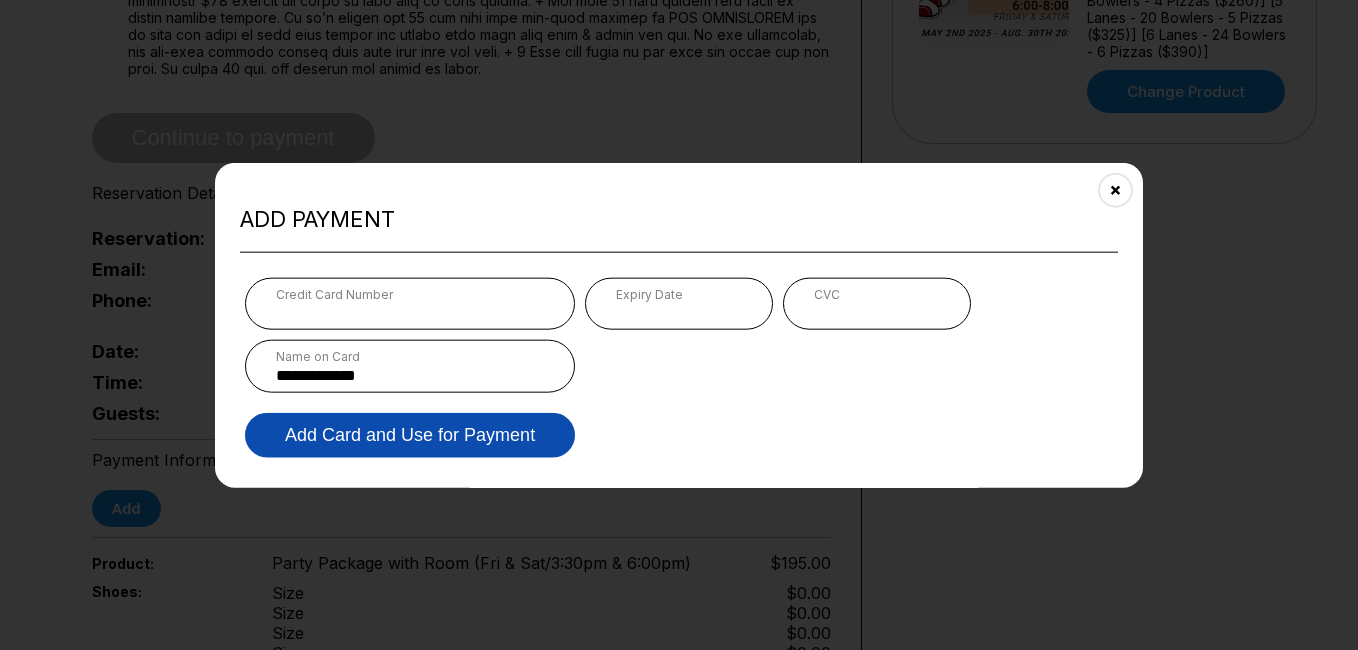 click on "Add Card and Use for Payment" at bounding box center (410, 434) 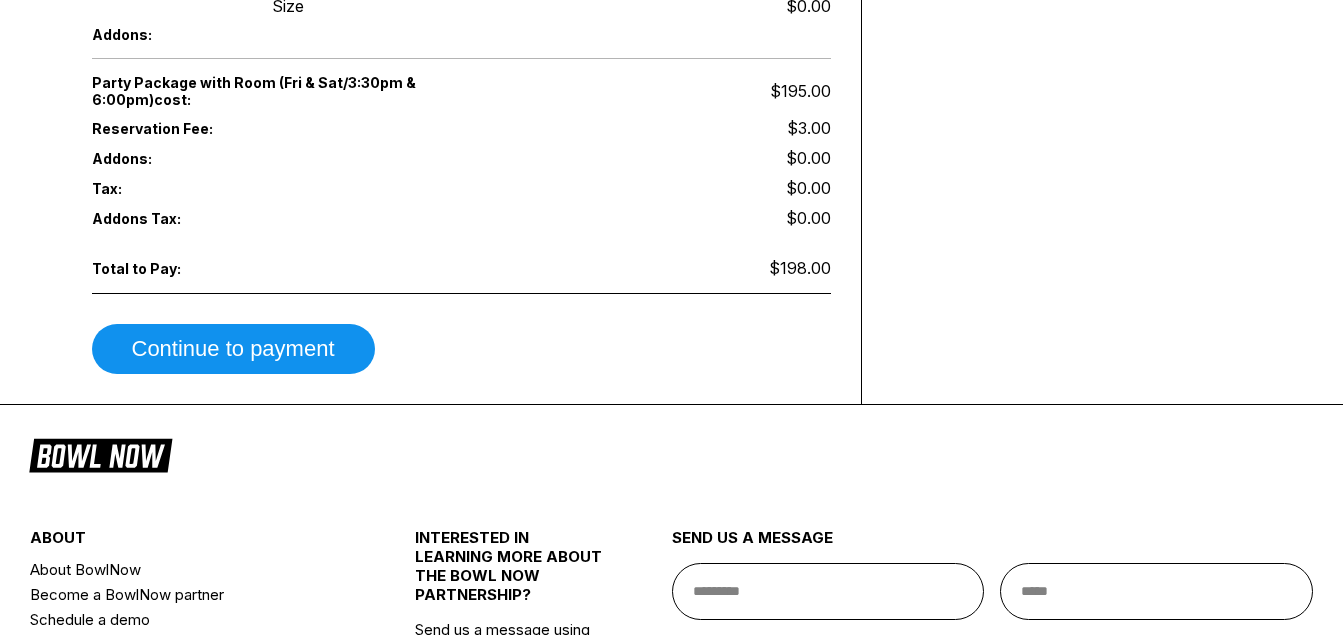 scroll, scrollTop: 1465, scrollLeft: 0, axis: vertical 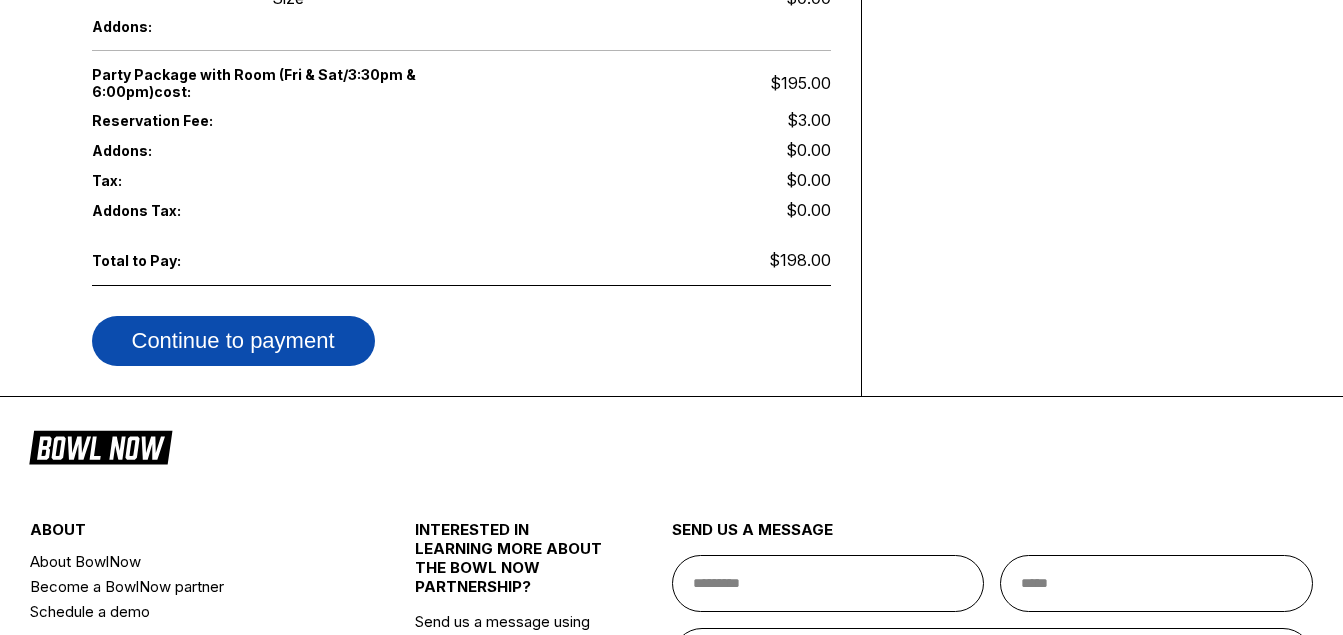 click on "Continue to payment" at bounding box center [233, 341] 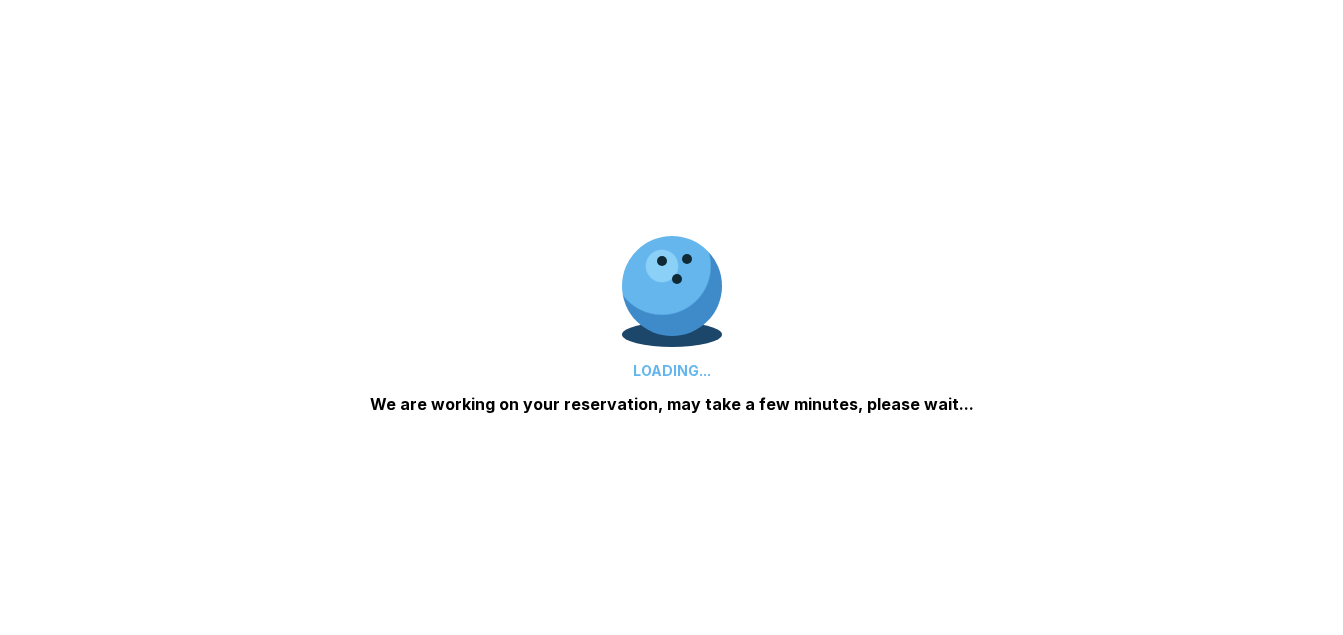 scroll, scrollTop: 1579, scrollLeft: 0, axis: vertical 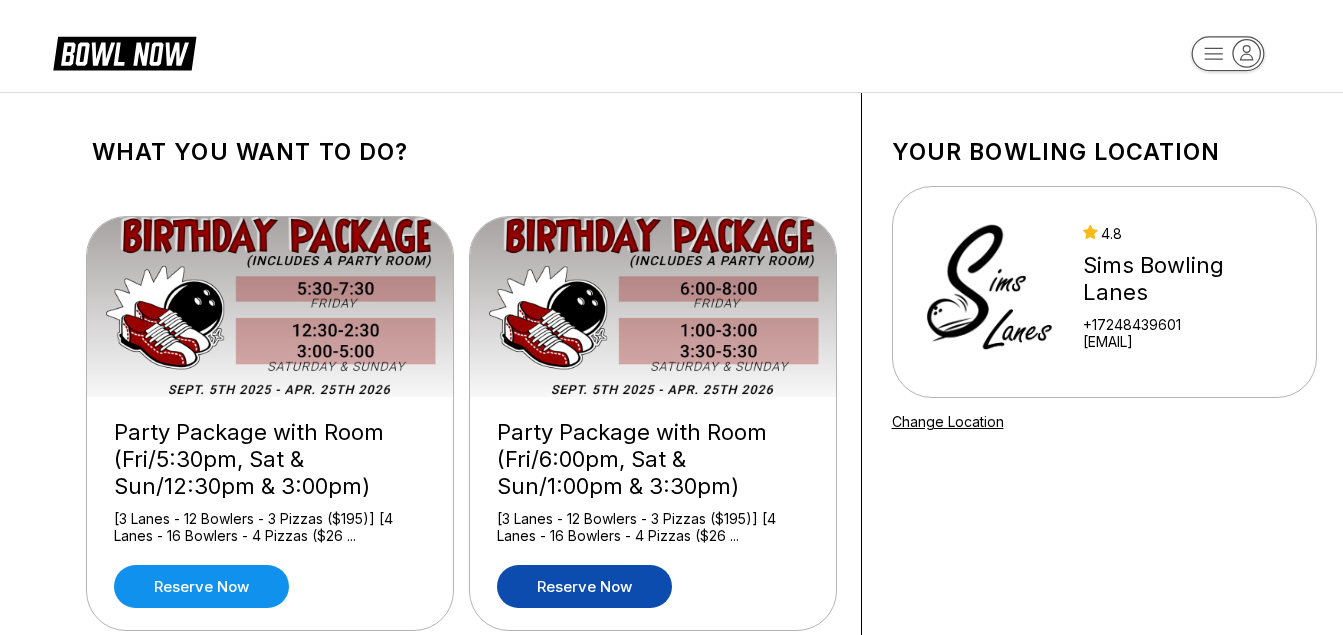 click on "Reserve now" at bounding box center [584, 586] 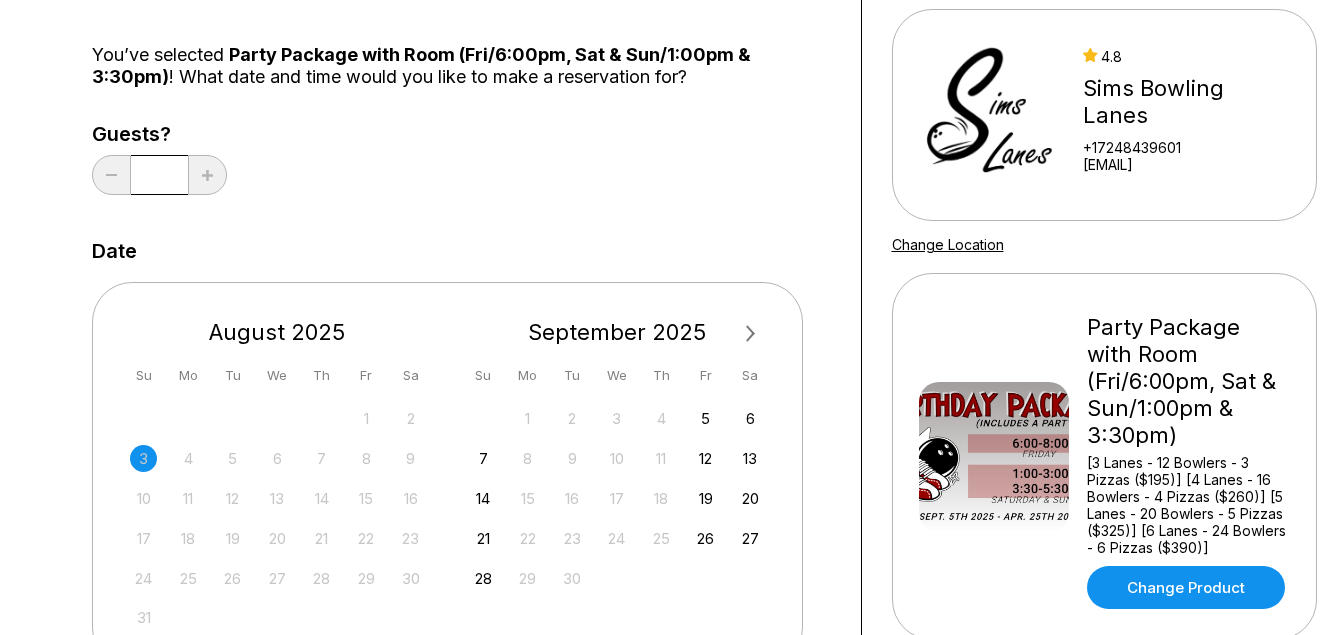 scroll, scrollTop: 188, scrollLeft: 0, axis: vertical 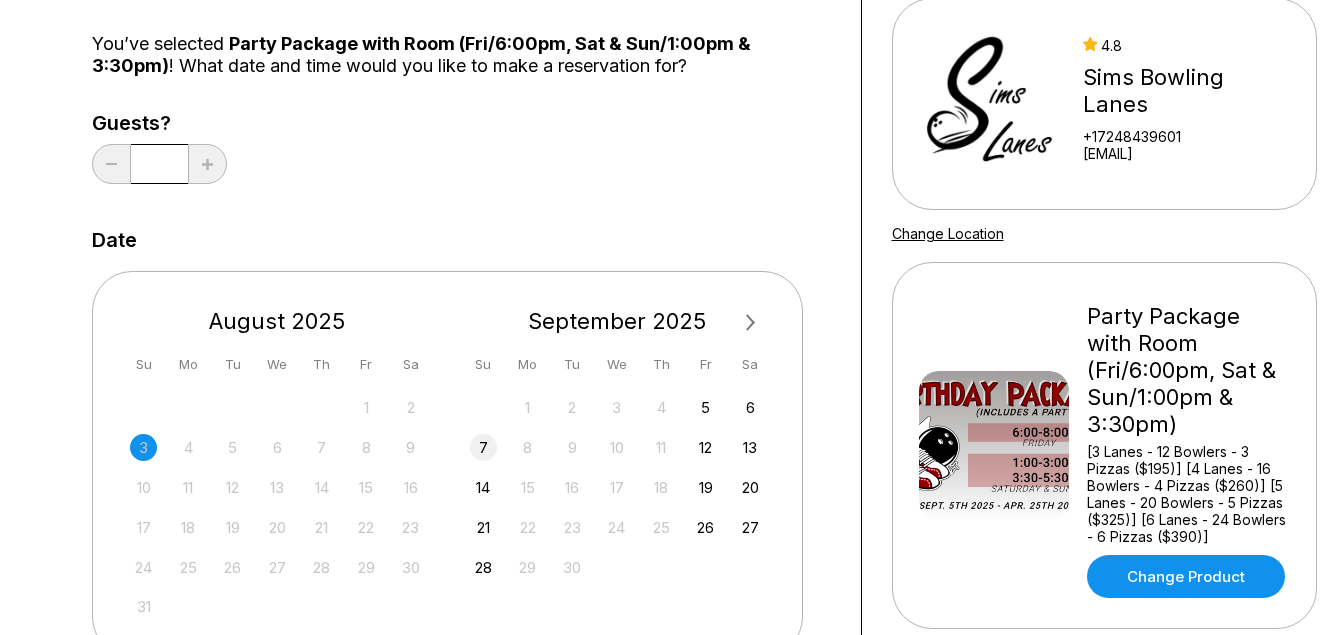 click on "7" at bounding box center [483, 447] 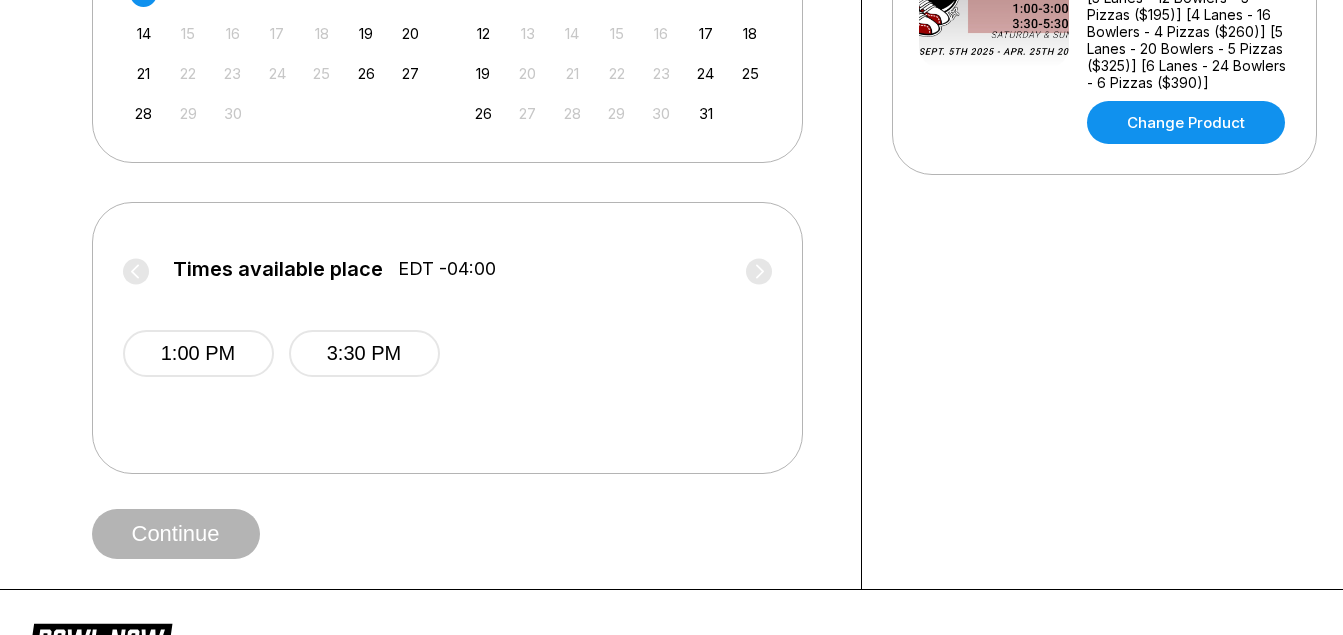 scroll, scrollTop: 657, scrollLeft: 0, axis: vertical 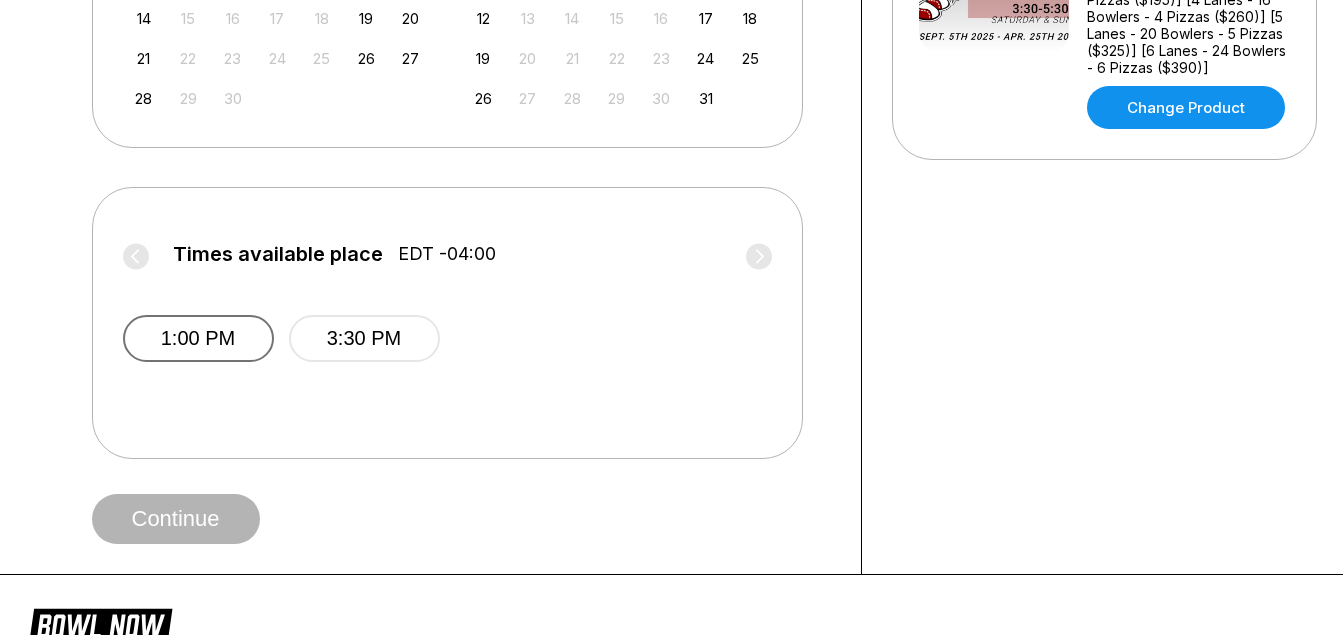 click on "1:00 PM" at bounding box center (198, 338) 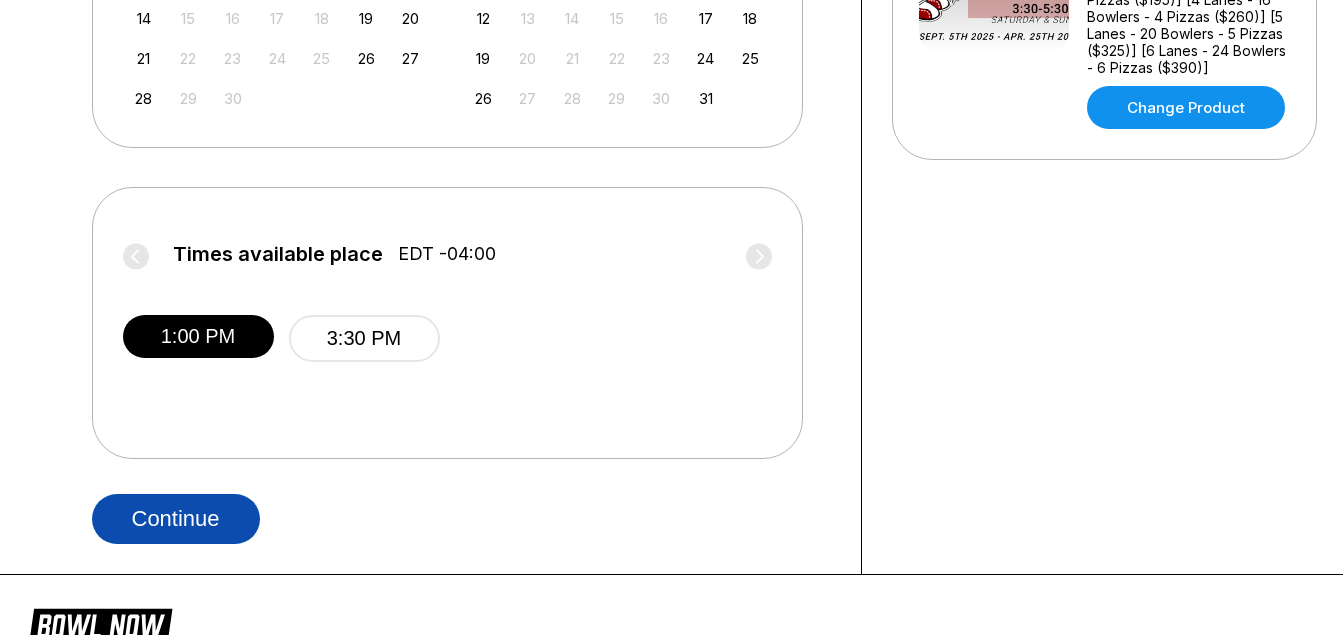 click on "Continue" at bounding box center (176, 519) 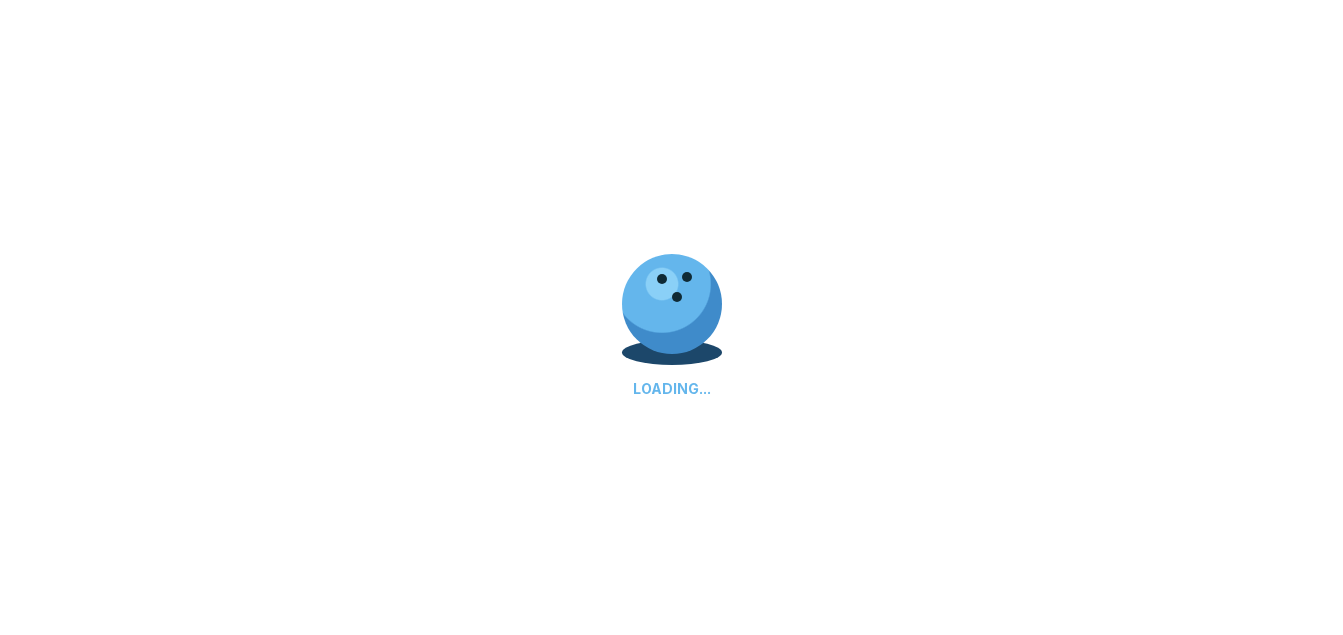 scroll, scrollTop: 0, scrollLeft: 0, axis: both 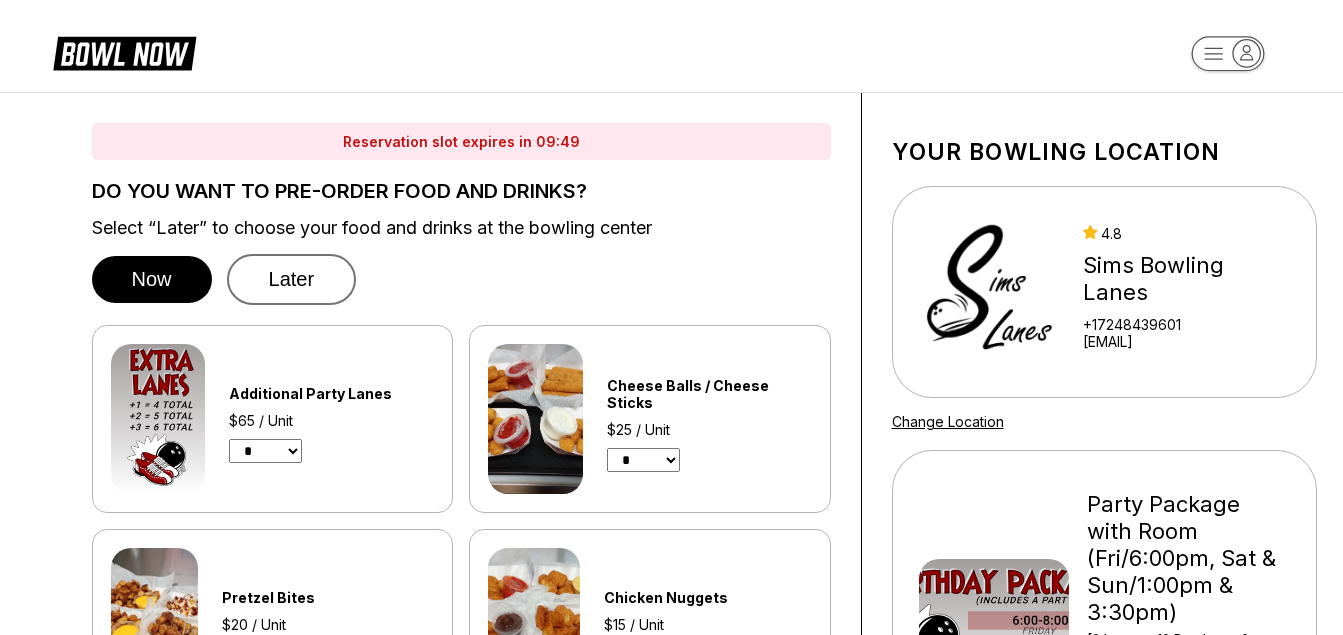 click on "Later" at bounding box center (292, 279) 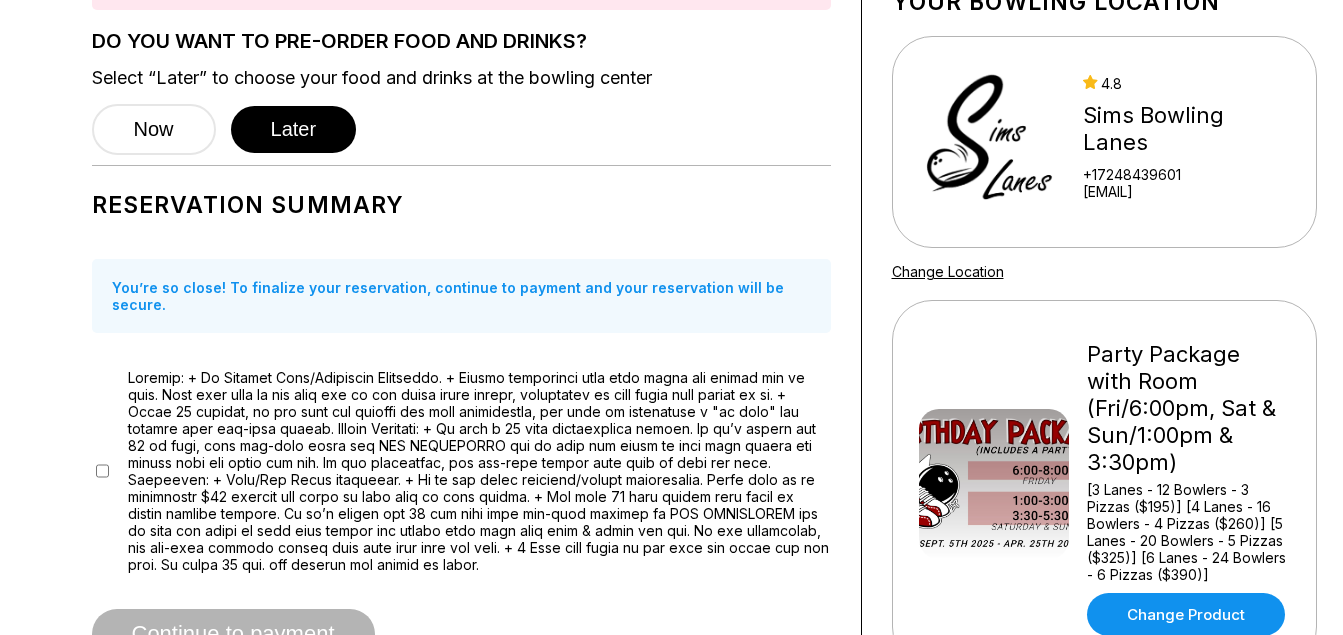 scroll, scrollTop: 0, scrollLeft: 0, axis: both 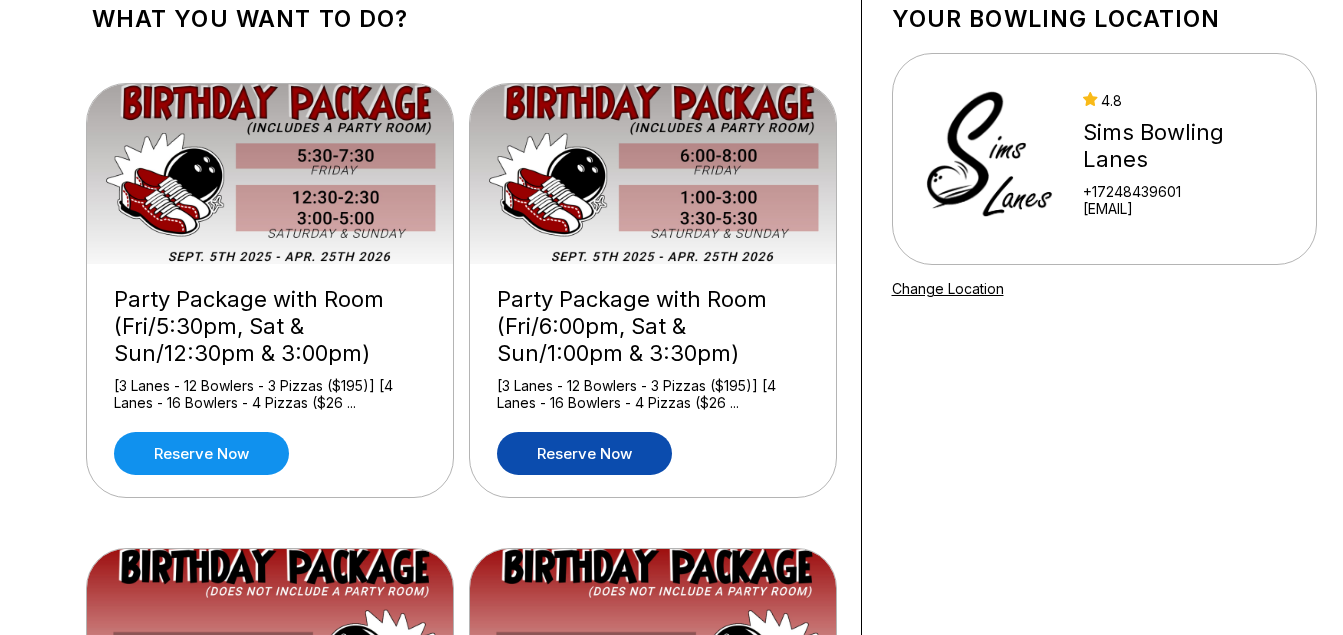 click on "Reserve now" at bounding box center (584, 453) 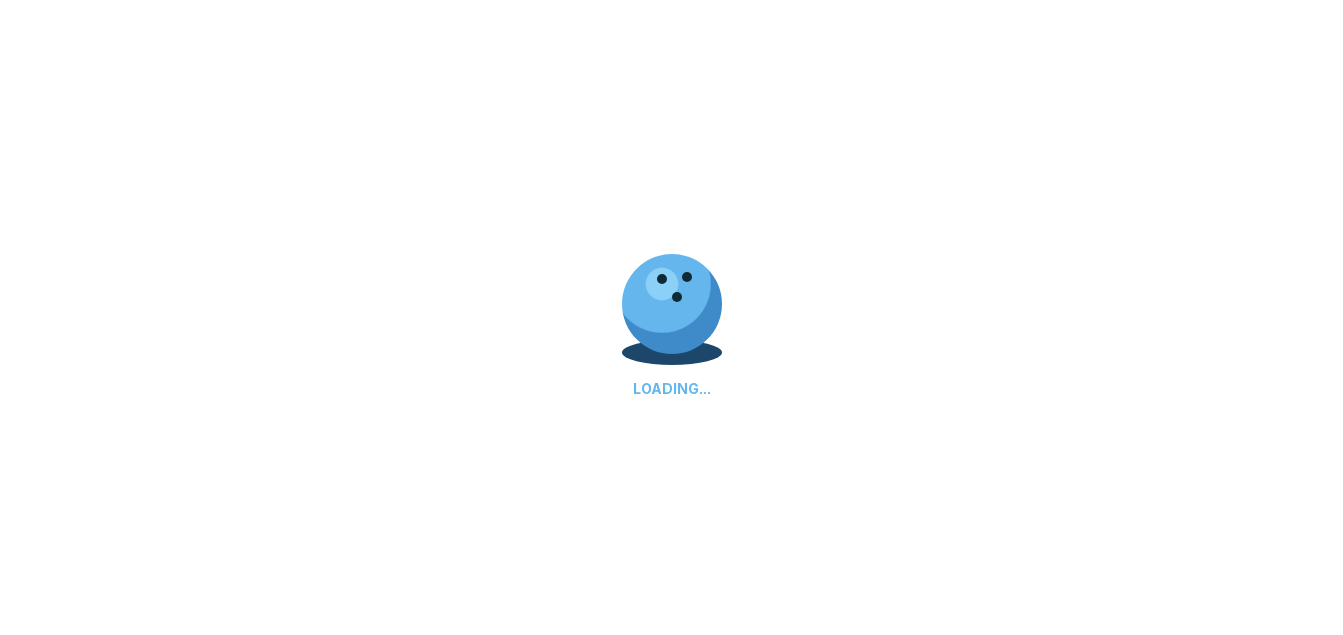 scroll, scrollTop: 0, scrollLeft: 0, axis: both 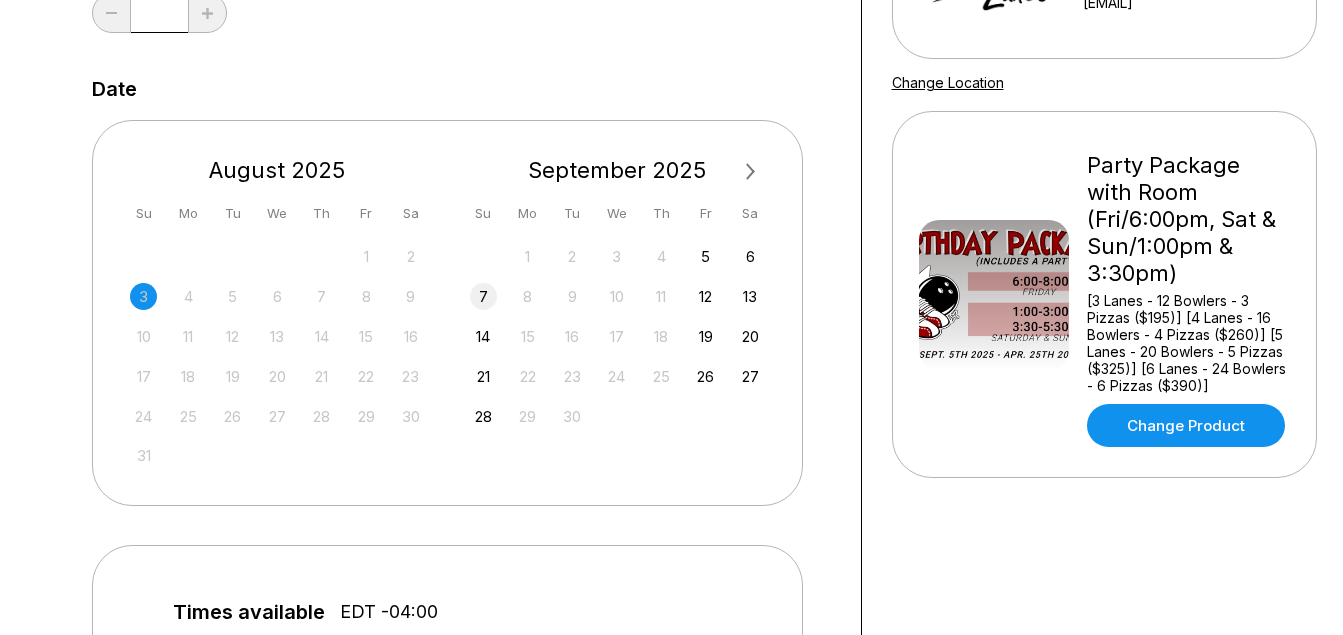 click on "7" at bounding box center [483, 296] 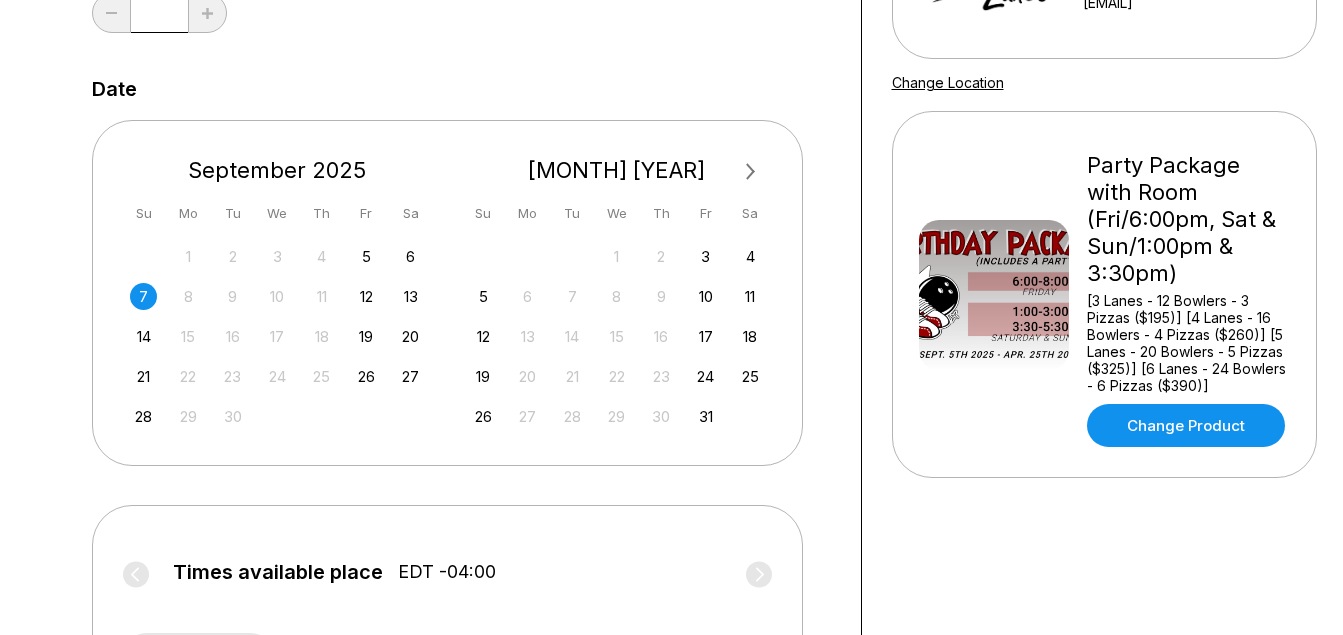click on "*" at bounding box center [159, 13] 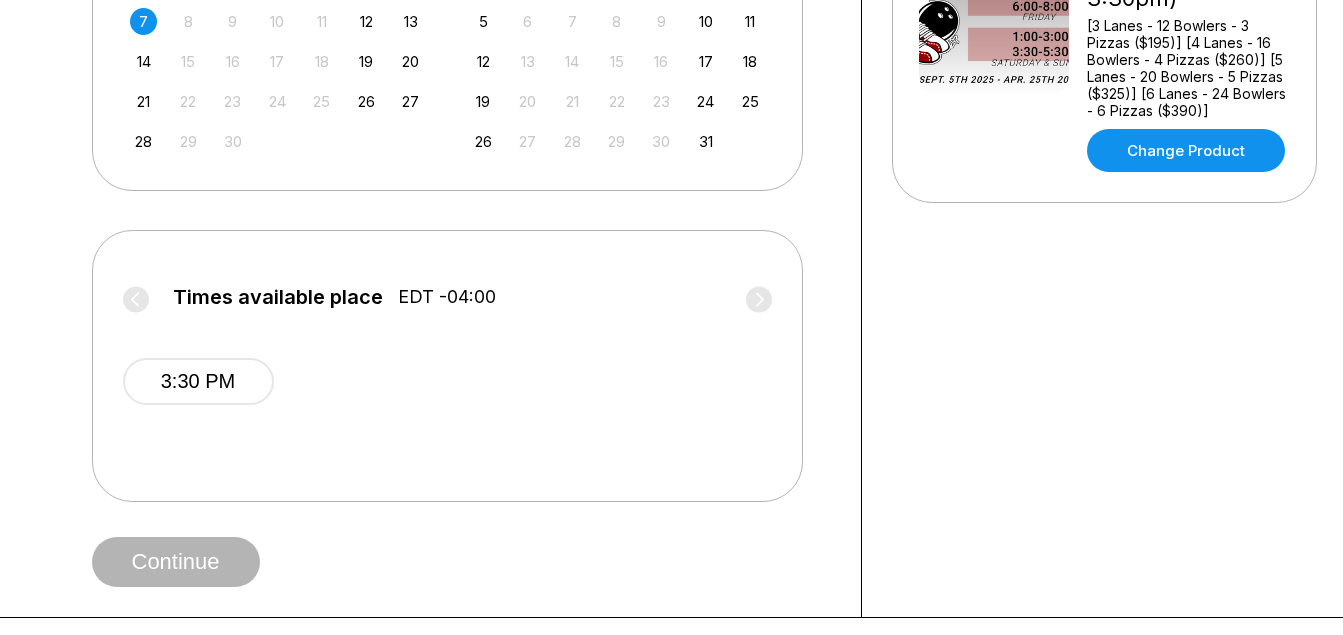 scroll, scrollTop: 634, scrollLeft: 0, axis: vertical 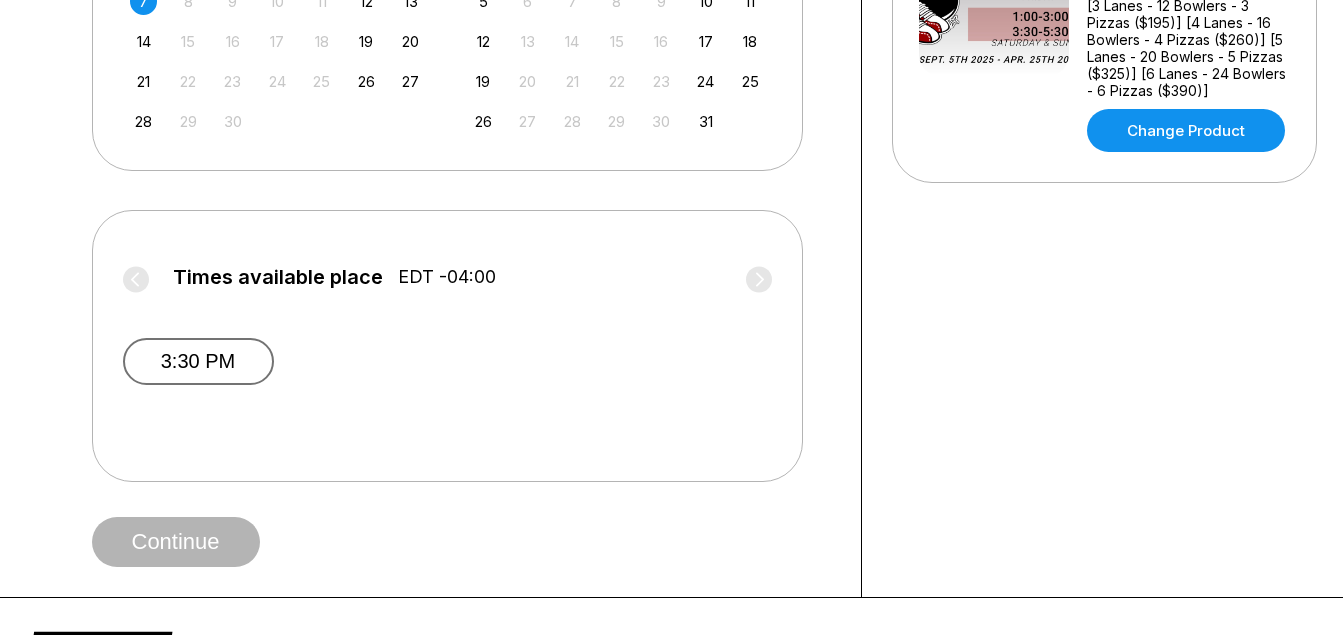 click on "3:30 PM" at bounding box center [198, 361] 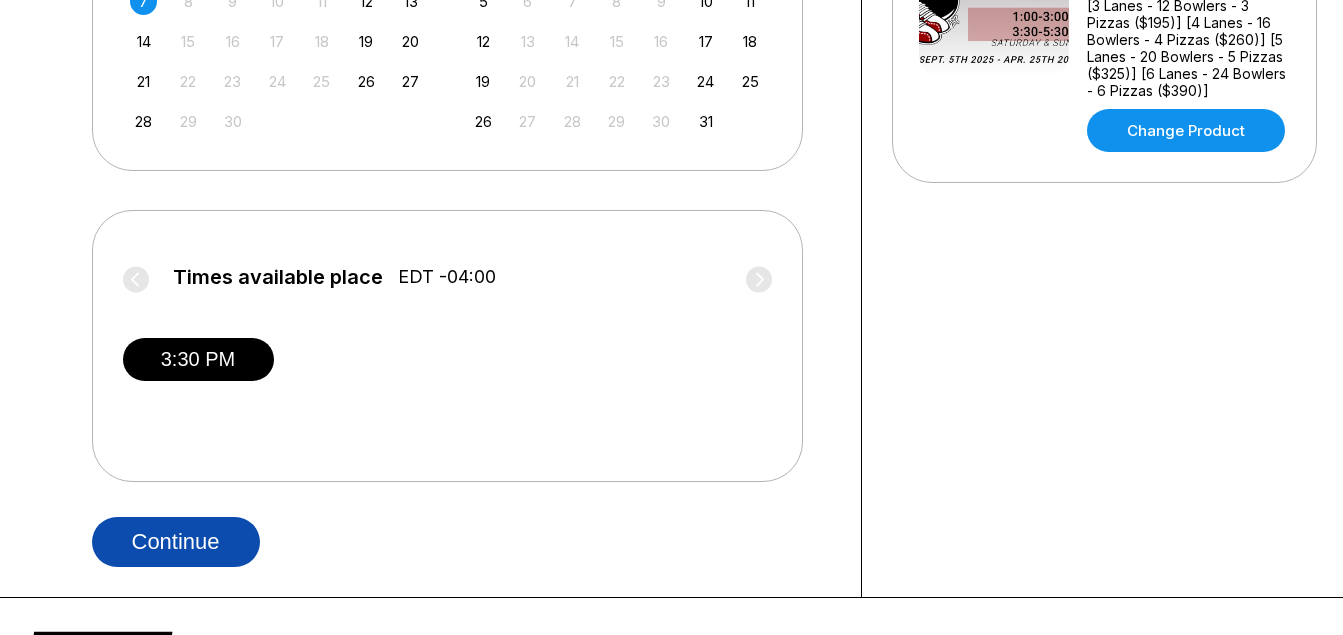 click on "Continue" at bounding box center (176, 542) 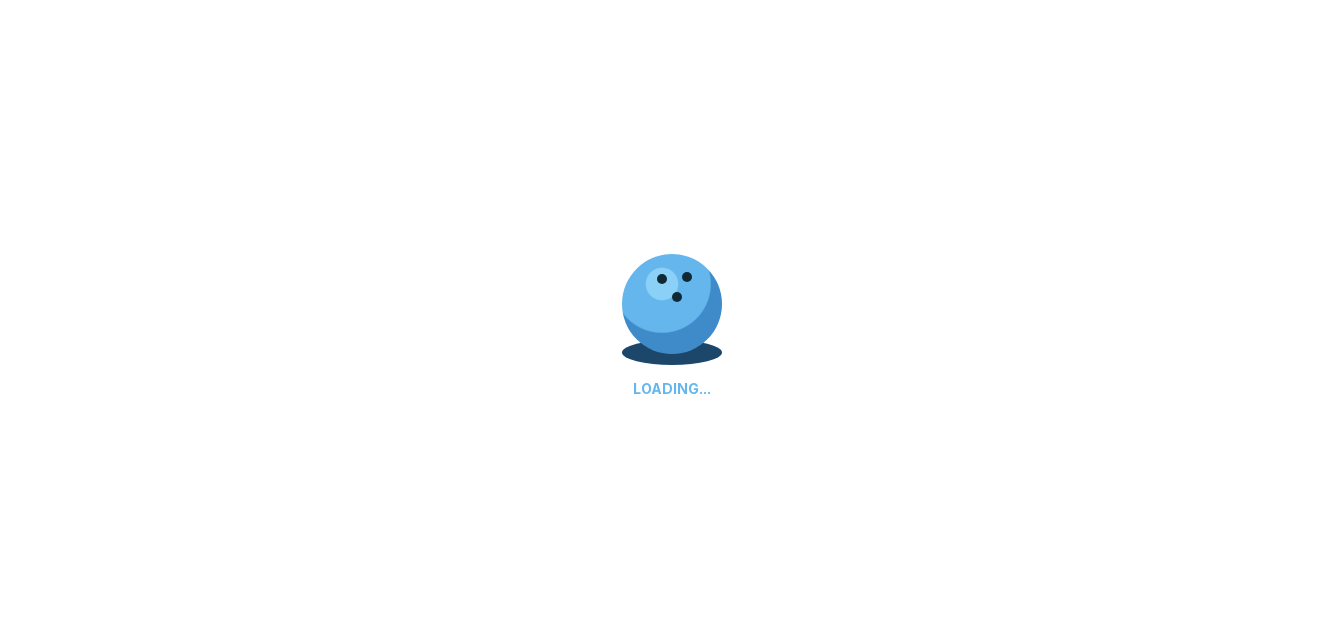 scroll, scrollTop: 0, scrollLeft: 0, axis: both 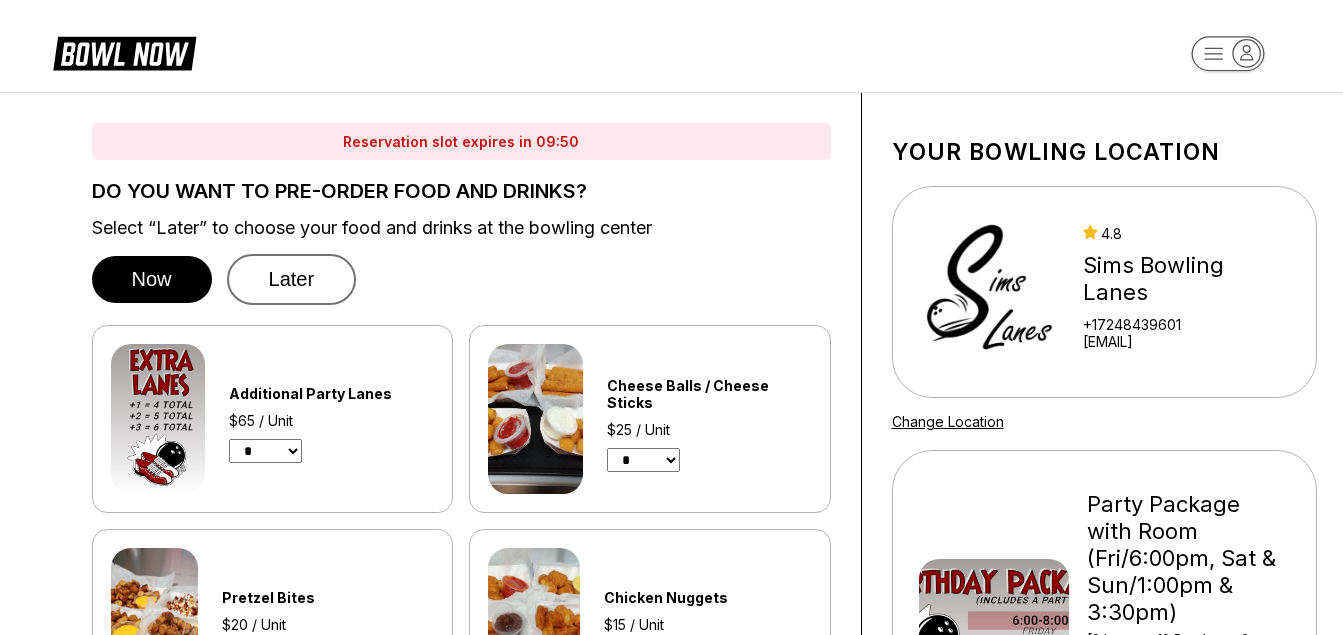 click on "Later" at bounding box center (292, 279) 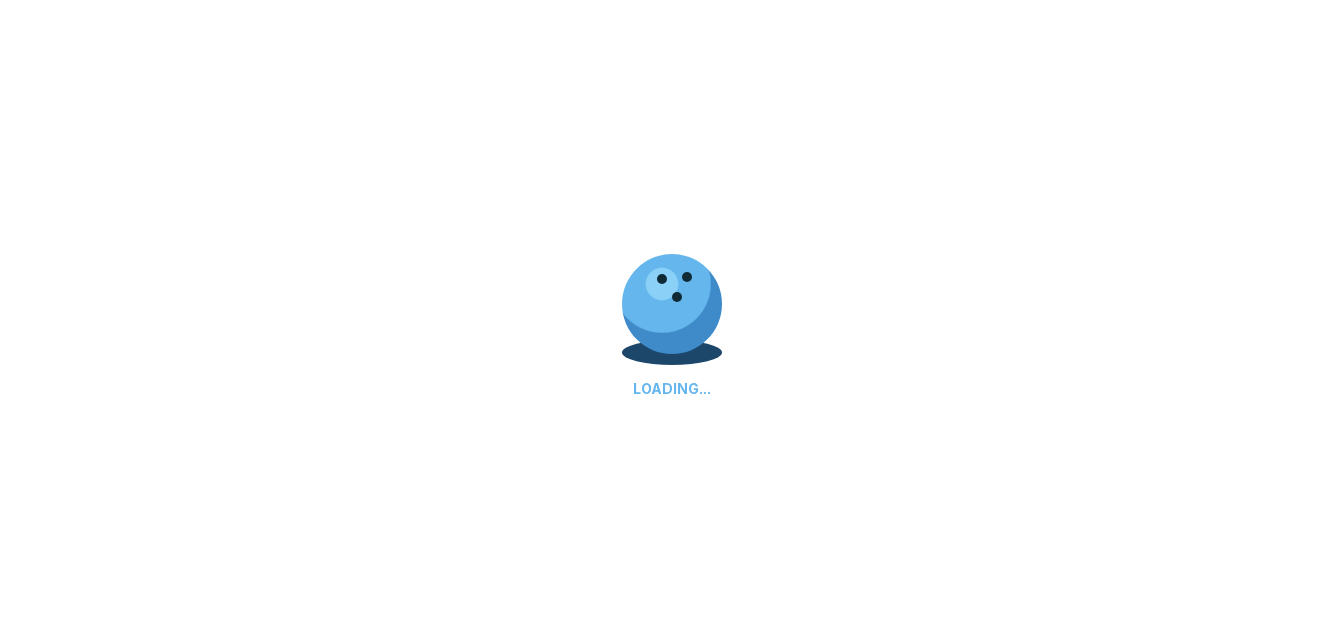 scroll, scrollTop: 0, scrollLeft: 0, axis: both 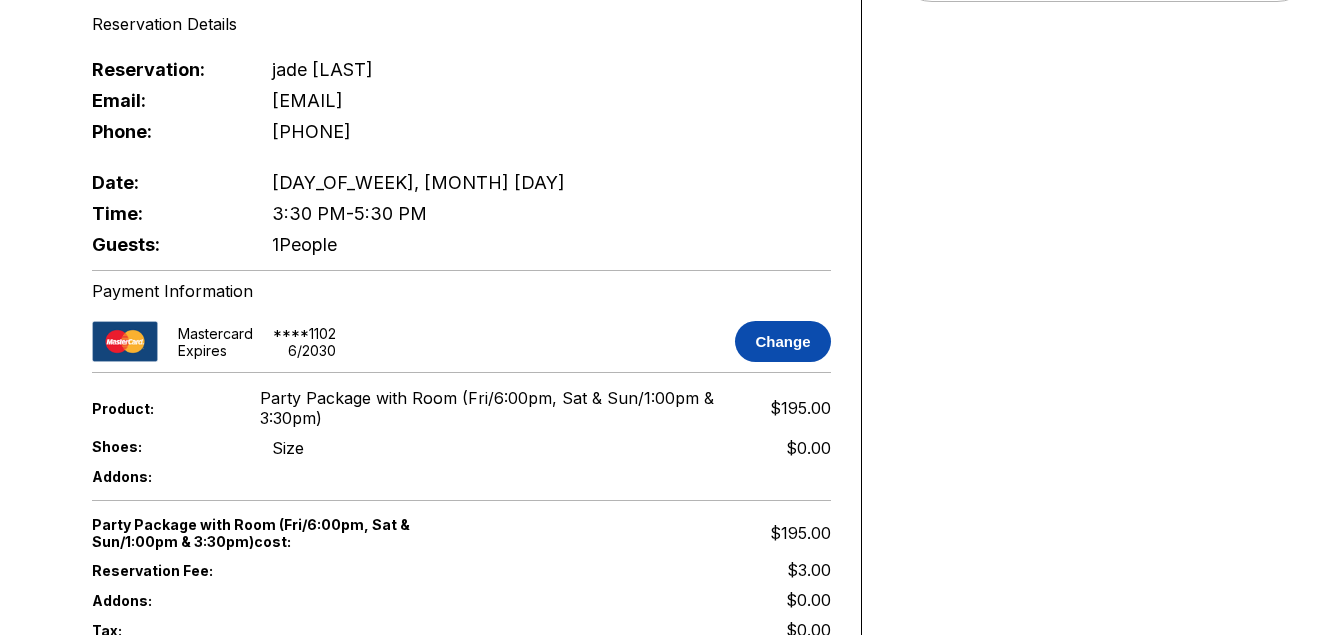 click on "Change" at bounding box center [782, 341] 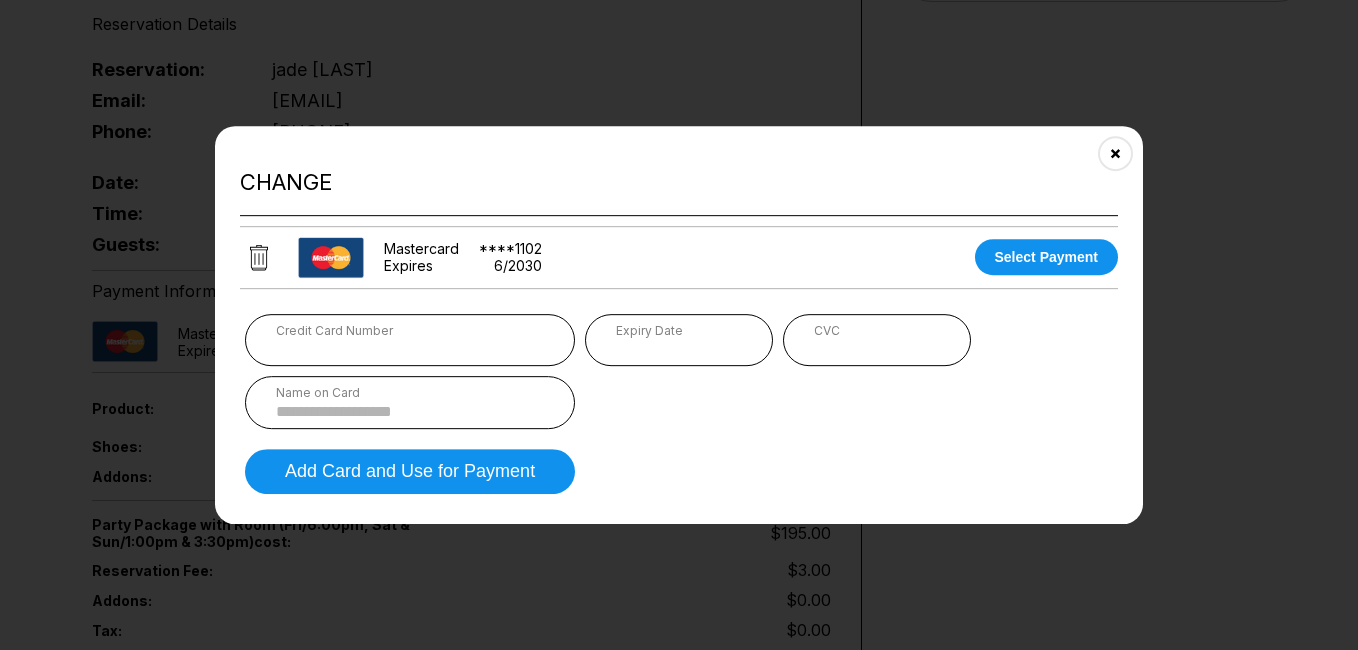 click on "Name on Card" at bounding box center [410, 402] 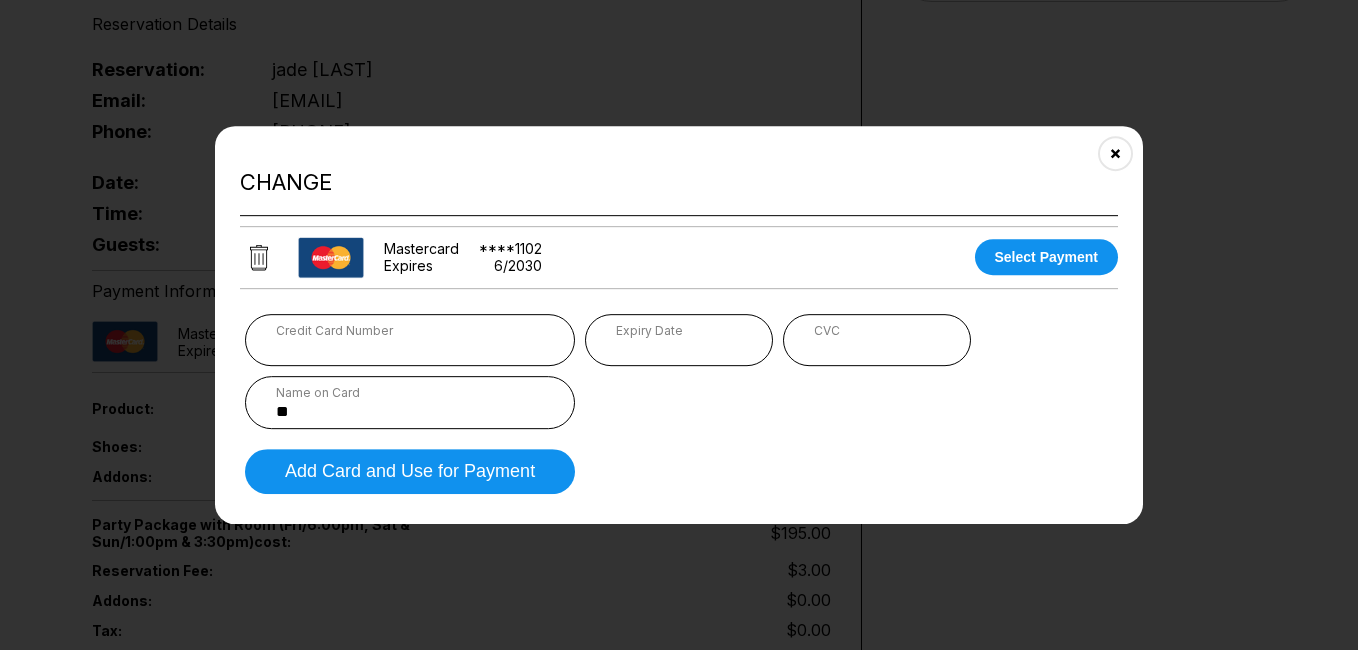 type on "*" 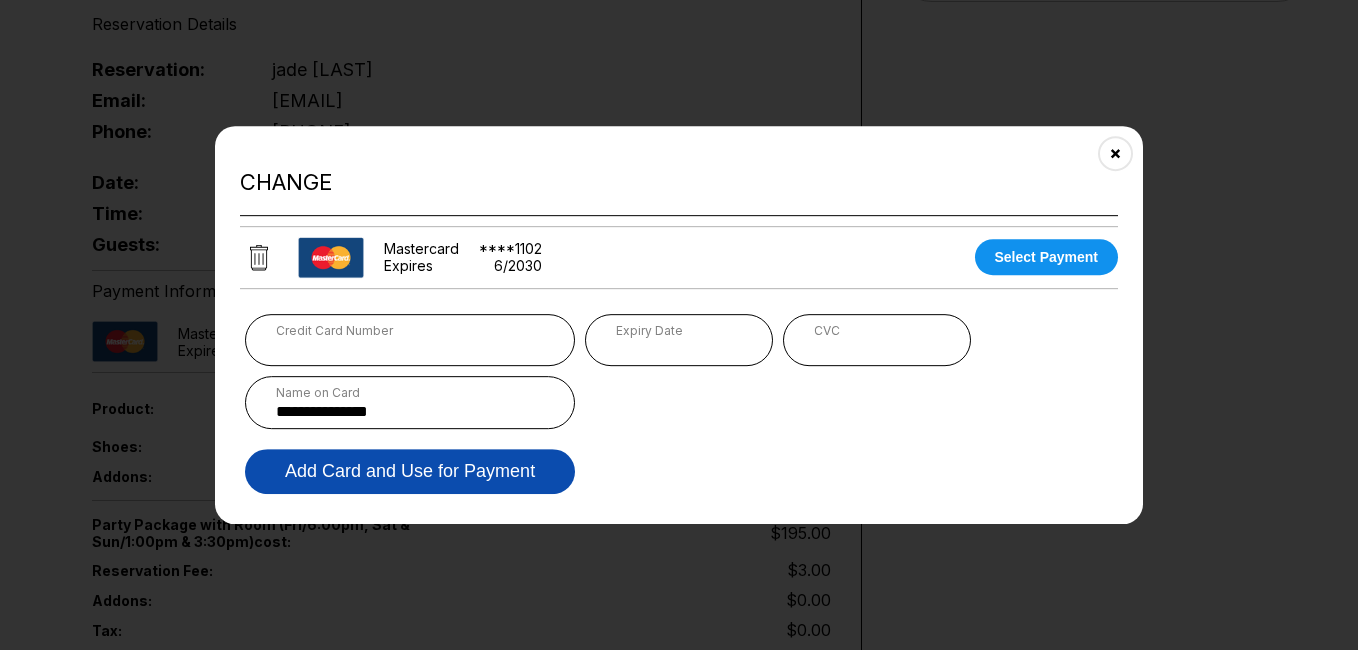 type on "**********" 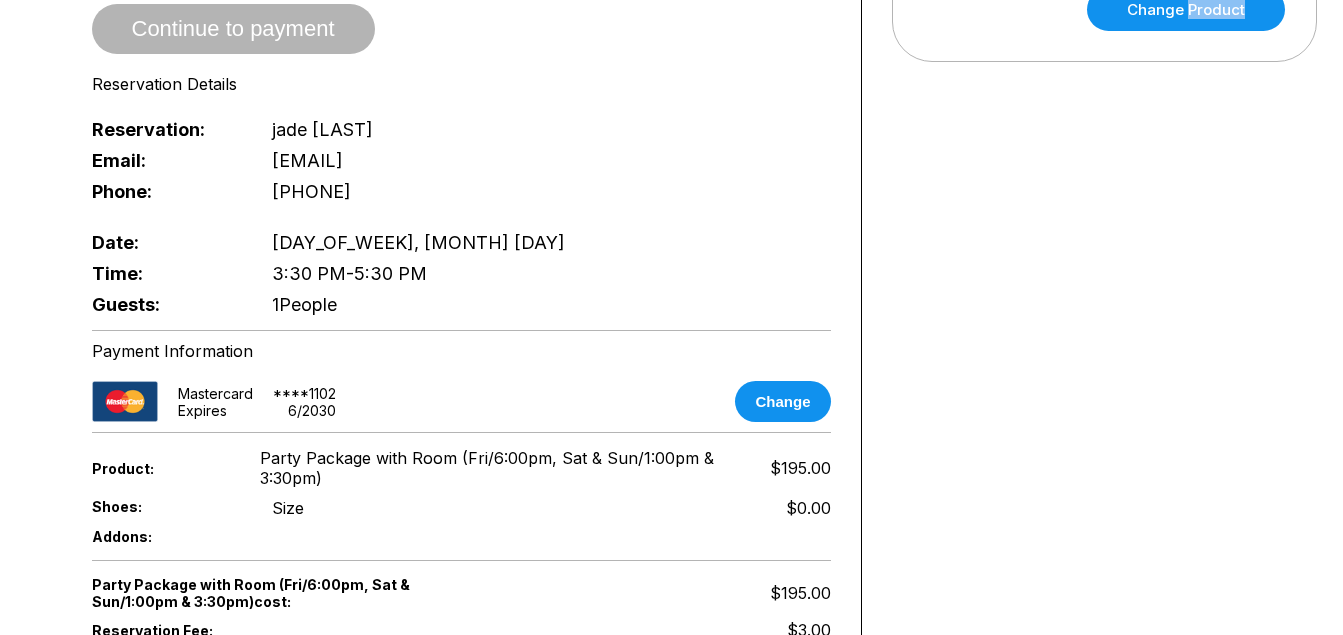 click on "Your bowling location 4.8 Sims Bowling Lanes   +17248439601 simsbowling...r@gmail.com Change Location Party Package with Room (Fri/6:00pm, Sat & Sun/1:00pm & 3:30pm) [3 Lanes - 12 Bowlers - 3 Pizzas ($195)]
[4 Lanes - 16 Bowlers - 4 Pizzas ($260)]
[5 Lanes - 20 Bowlers - 5 Pizzas ($325)]
[6 Lanes - 24 Bowlers - 6 Pizzas ($390)] Change Product" at bounding box center [1104, 122] 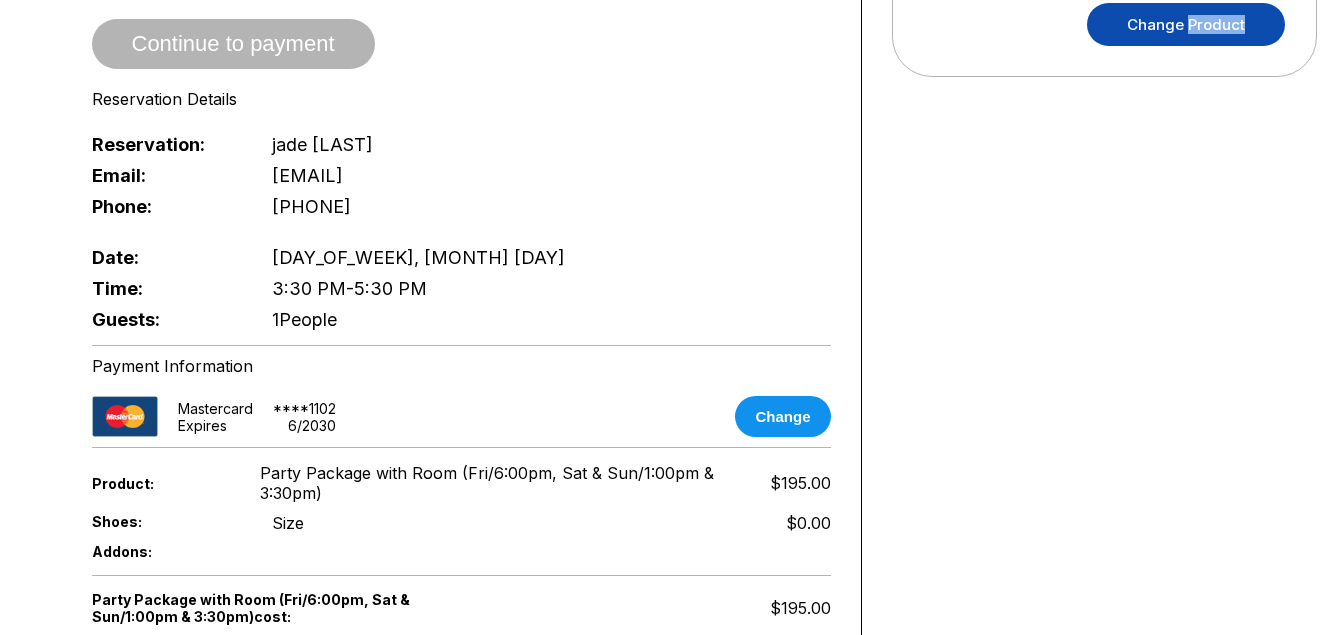 click on "Change Product" at bounding box center (1186, 24) 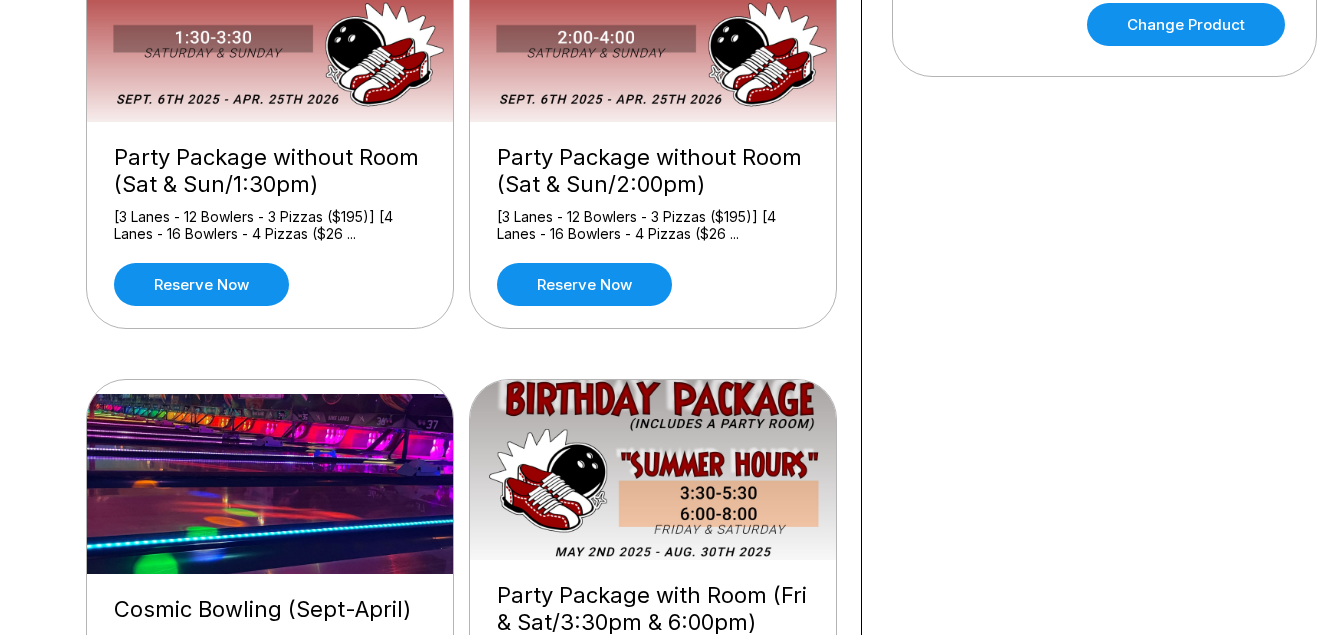 scroll, scrollTop: 0, scrollLeft: 0, axis: both 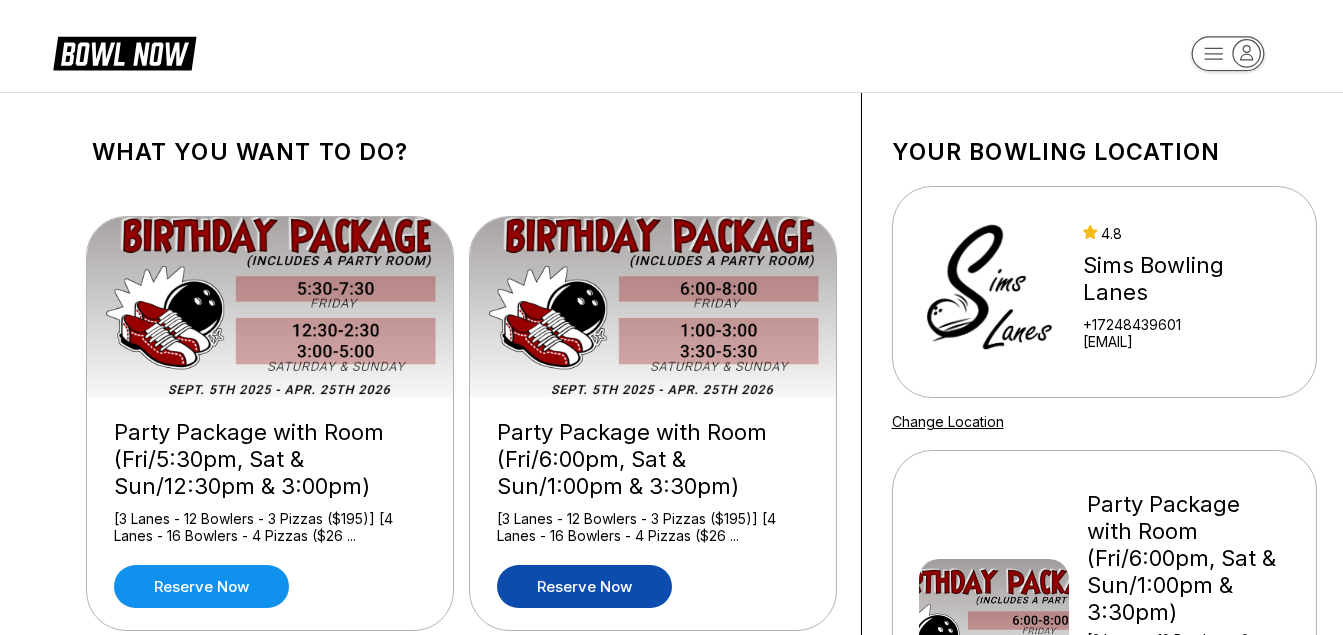 click on "Reserve now" at bounding box center [584, 586] 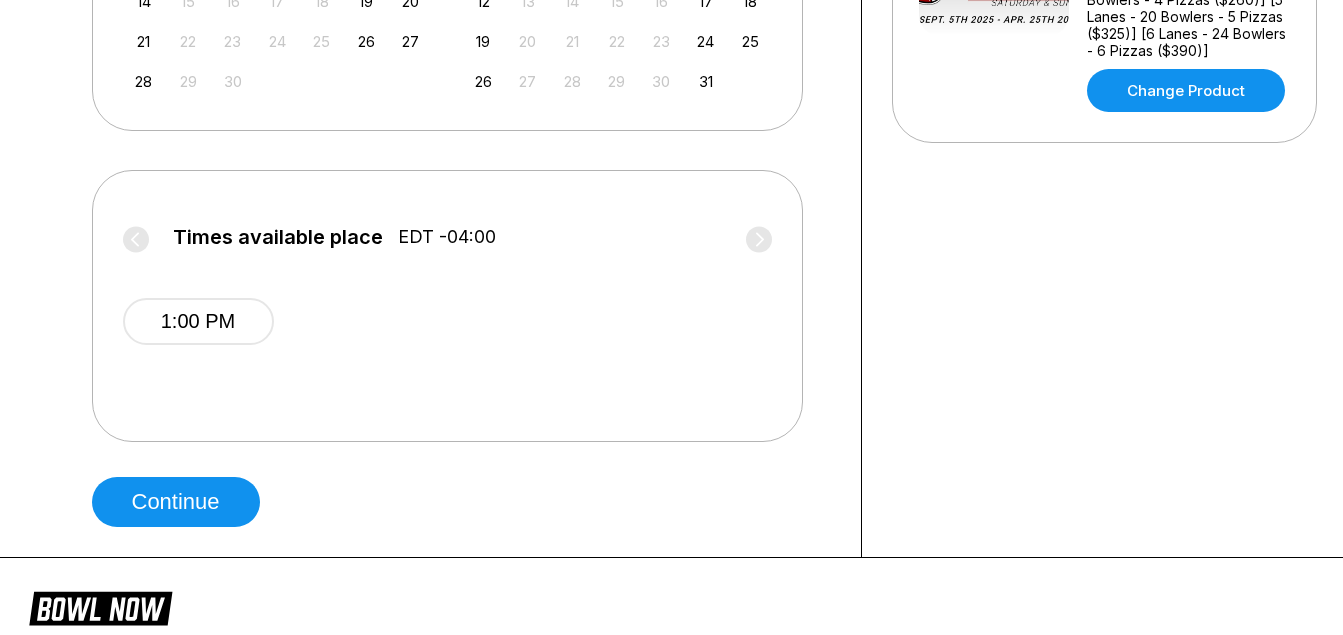 scroll, scrollTop: 680, scrollLeft: 0, axis: vertical 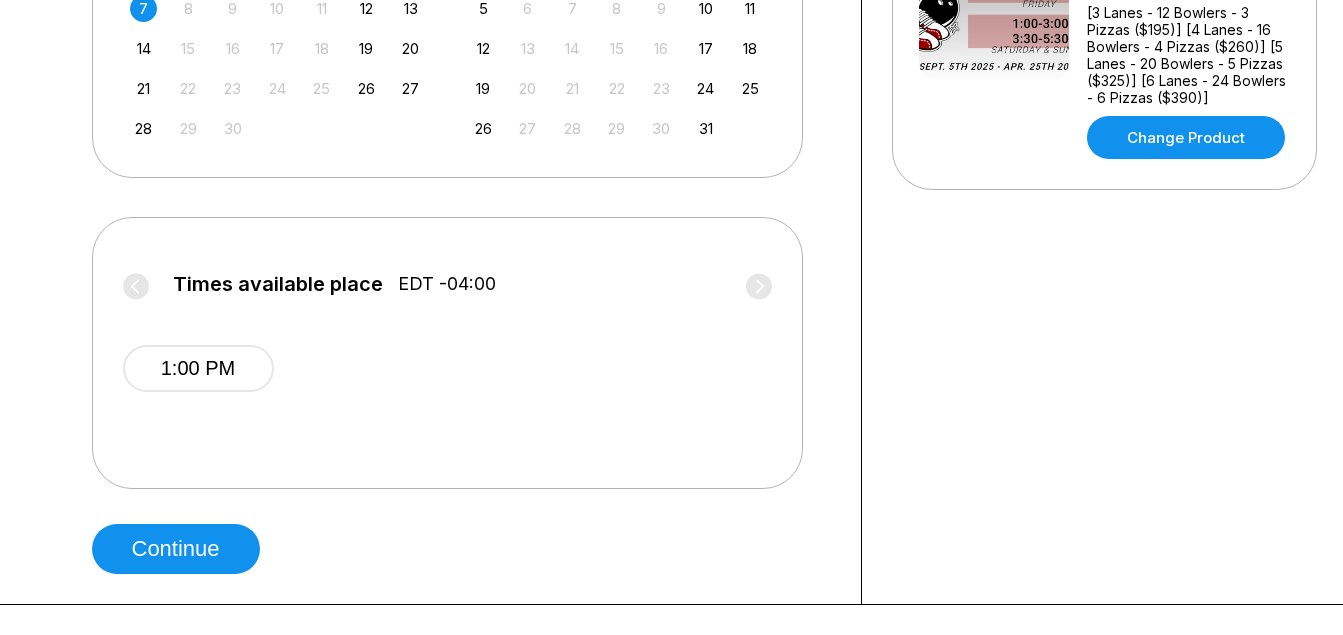 click on "Times available place EDT -04:00" at bounding box center [447, 289] 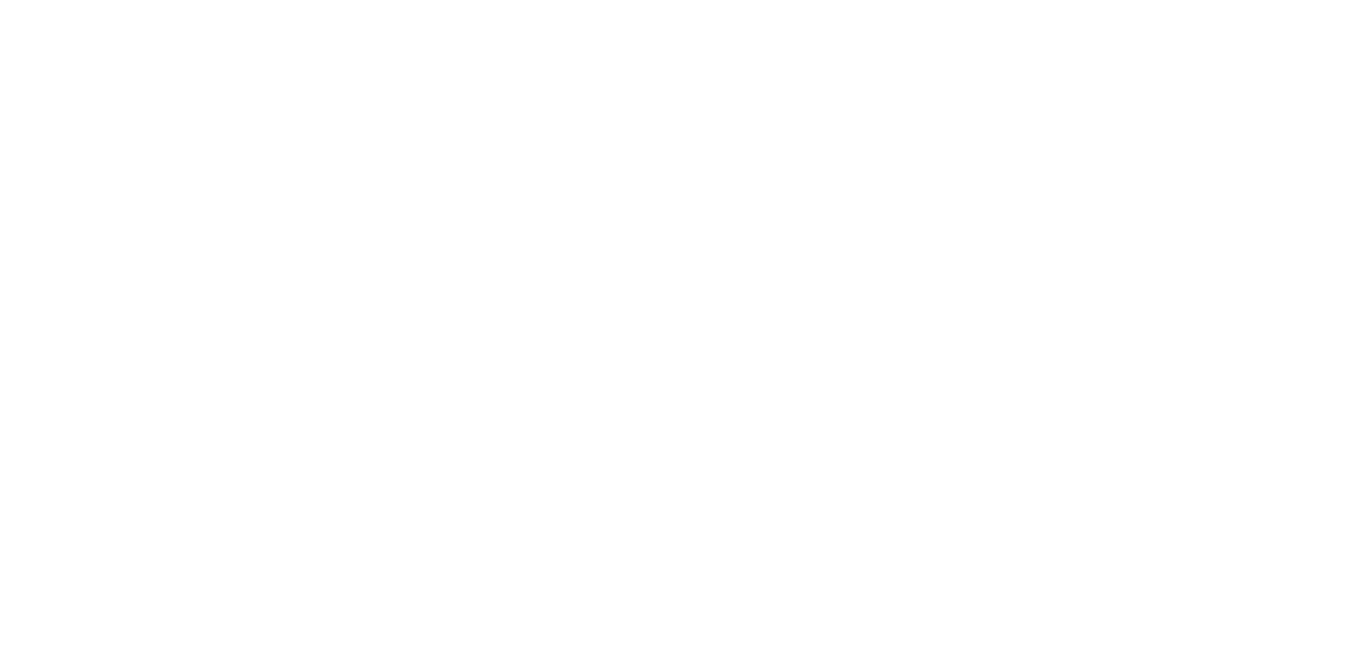 scroll, scrollTop: 0, scrollLeft: 0, axis: both 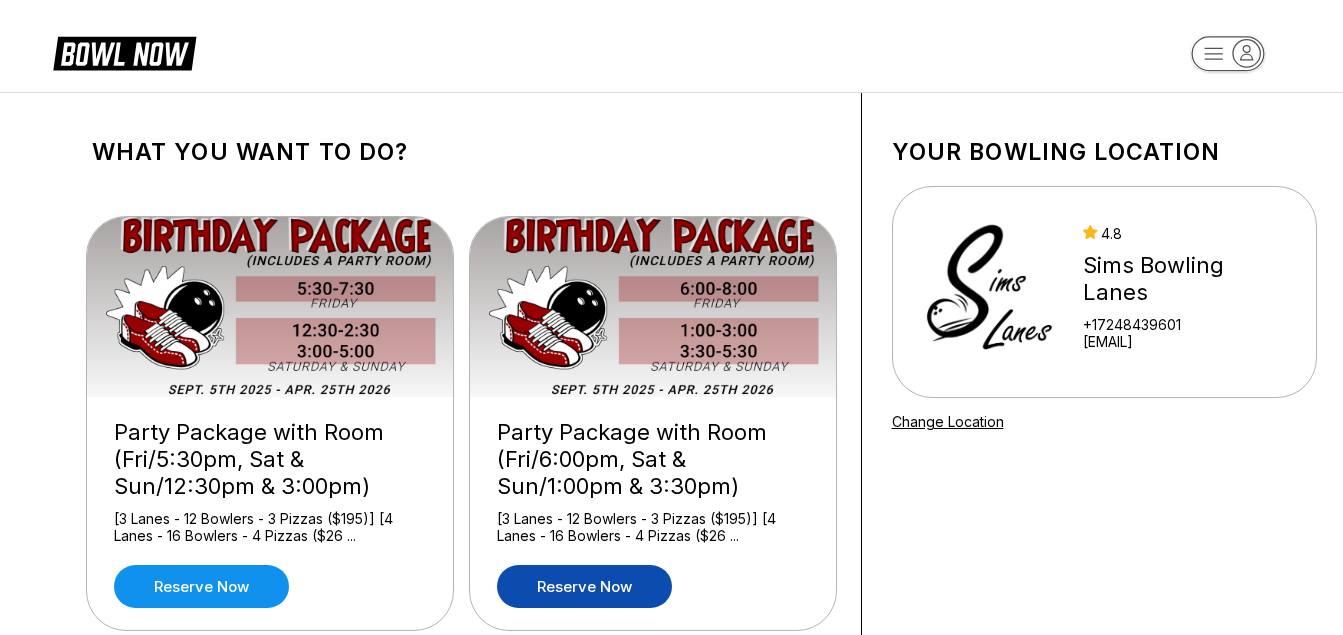 click on "Reserve now" at bounding box center (584, 586) 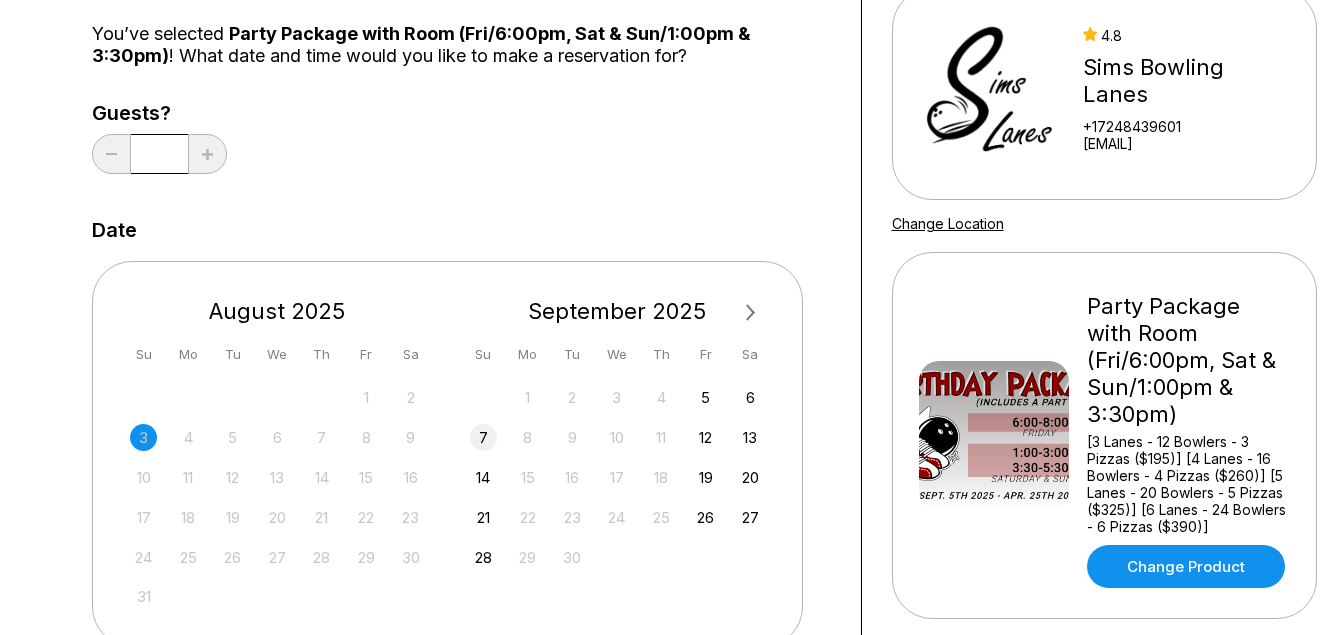 scroll, scrollTop: 200, scrollLeft: 0, axis: vertical 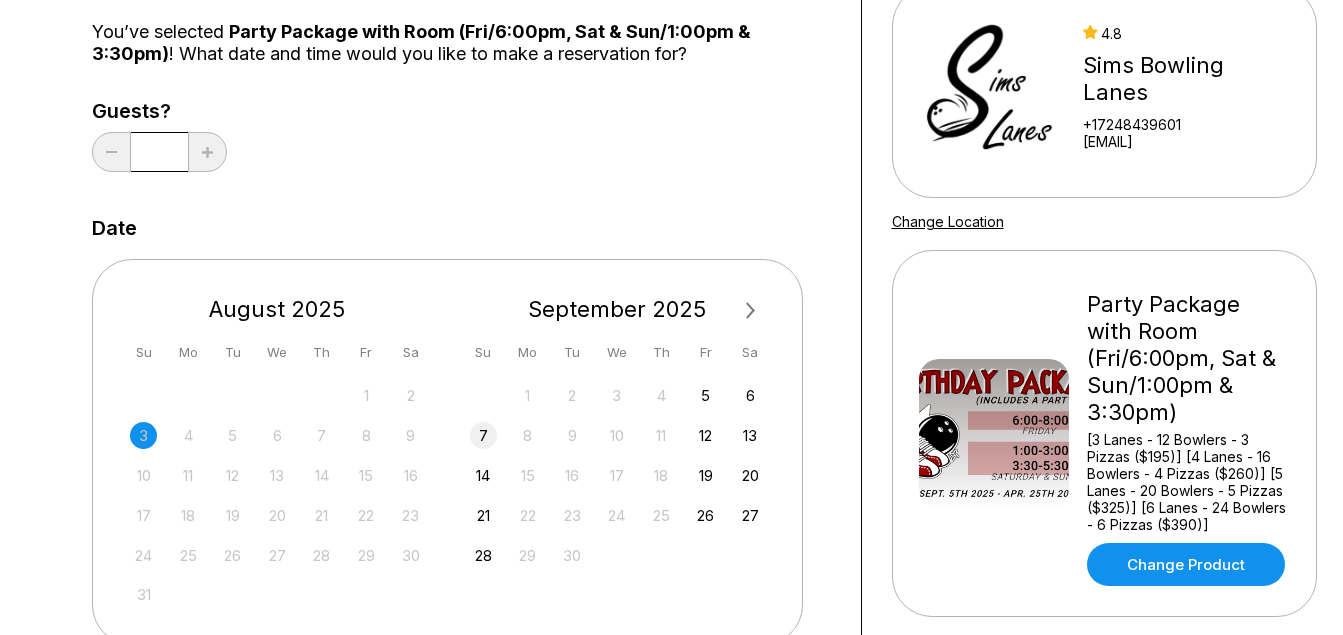 click on "7" at bounding box center (483, 435) 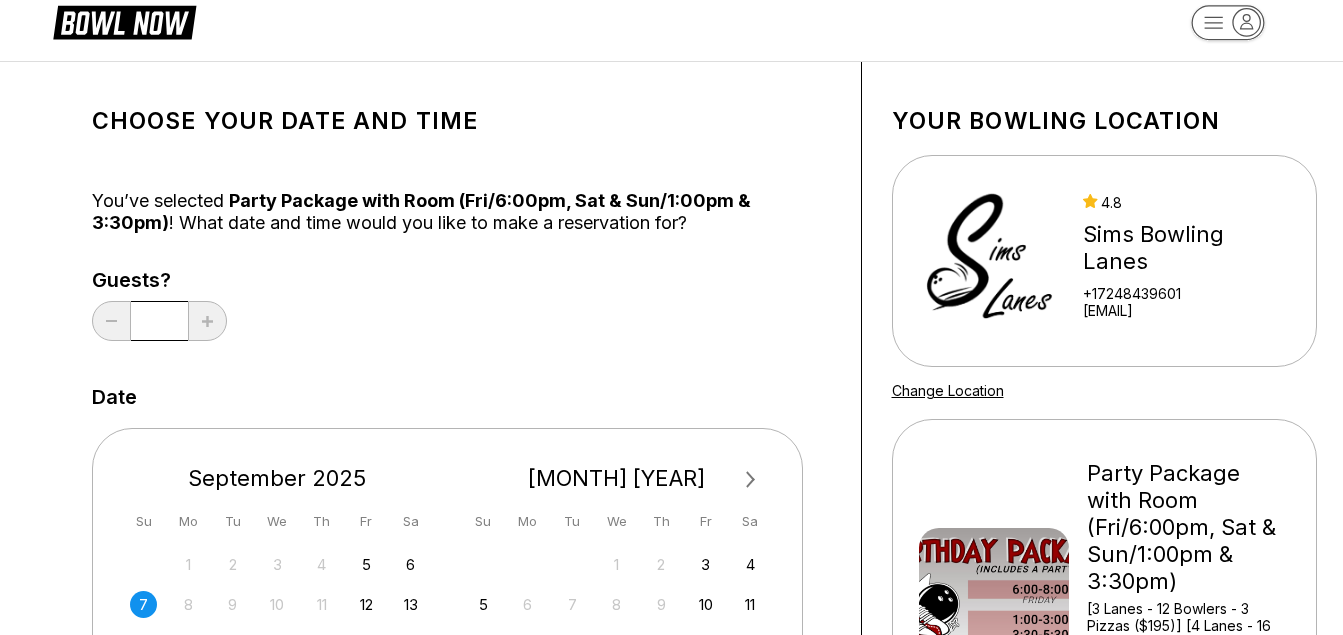scroll, scrollTop: 0, scrollLeft: 0, axis: both 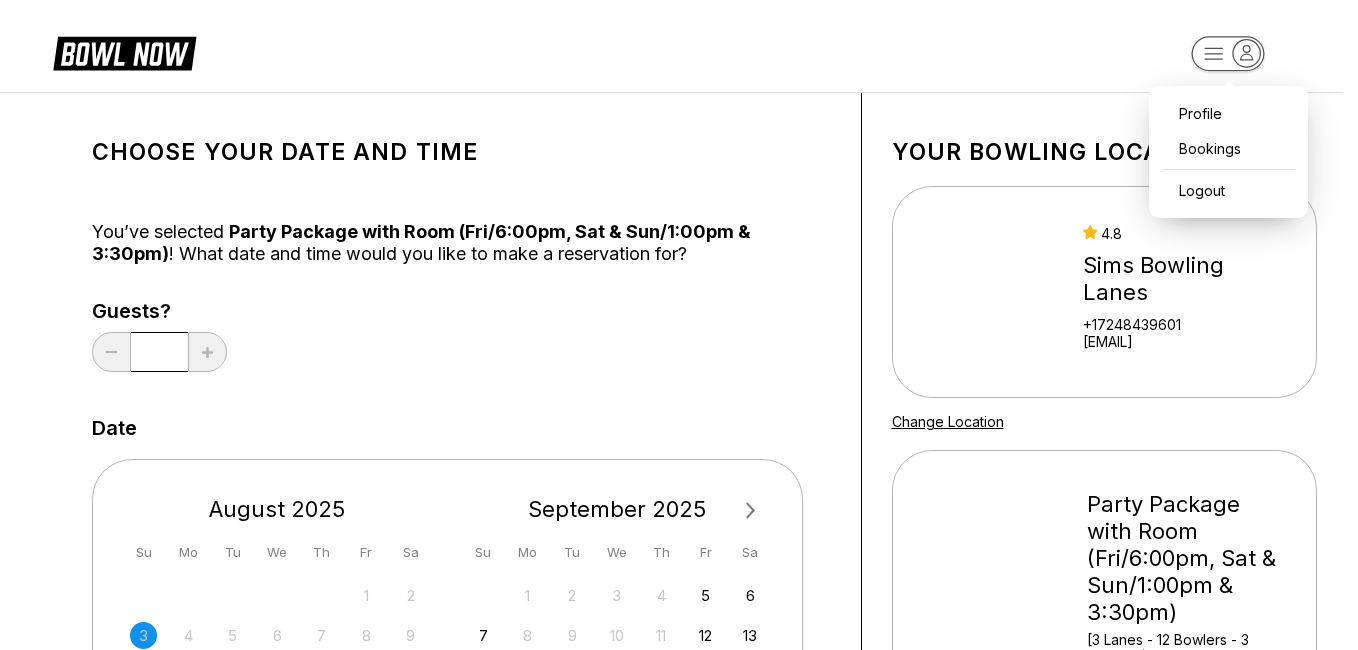 click on "[FIRST] [LAST], Profile Bookings Logout Choose your Date and time You’ve selected   Party Package with Room (Fri/6:00pm, Sat & Sun/1:00pm & 3:30pm) ! What date and time would you like to make a reservation for? Guests? * Date Next Month [MONTH] [YEAR] Su Mo Tu We Th Fr Sa 27 28 29 30 31 1 2 3 4 5 6 7 8 9 10 11 12 13 14 15 16 17 18 19 20 21 22 23 24 25 26 27 28 29 30 31 [MONTH] [YEAR] Su Mo Tu We Th Fr Sa 1 2 3 4 5 6 7 8 9 10 11 12 13 14 15 16 17 18 19 20 21 22 23 24 25 26 27 28 29 30 1 2 3 4 Times available EDT -04:00 Unfortunately, there are no available times for Party Package with Room (Fri/6:00pm, Sat & Sun/1:00pm & 3:30pm) on this day. The next available time is: [MONTH] 05 6:00 PM Continue Your bowling location 4.8 Sims Bowling Lanes   +1[PHONE] [EMAIL] Change Location Party Package with Room (Fri/6:00pm, Sat & Sun/1:00pm & 3:30pm) [3 Lanes - 12 Bowlers - 3 Pizzas ($195)]
[4 Lanes - 16 Bowlers - 4 Pizzas ($260)]
[5 Lanes - 20 Bowlers - 5 Pizzas ($325)]
[6 Lanes - 24 Bowlers - 6 Pizzas ($390)] send" at bounding box center (679, 1063) 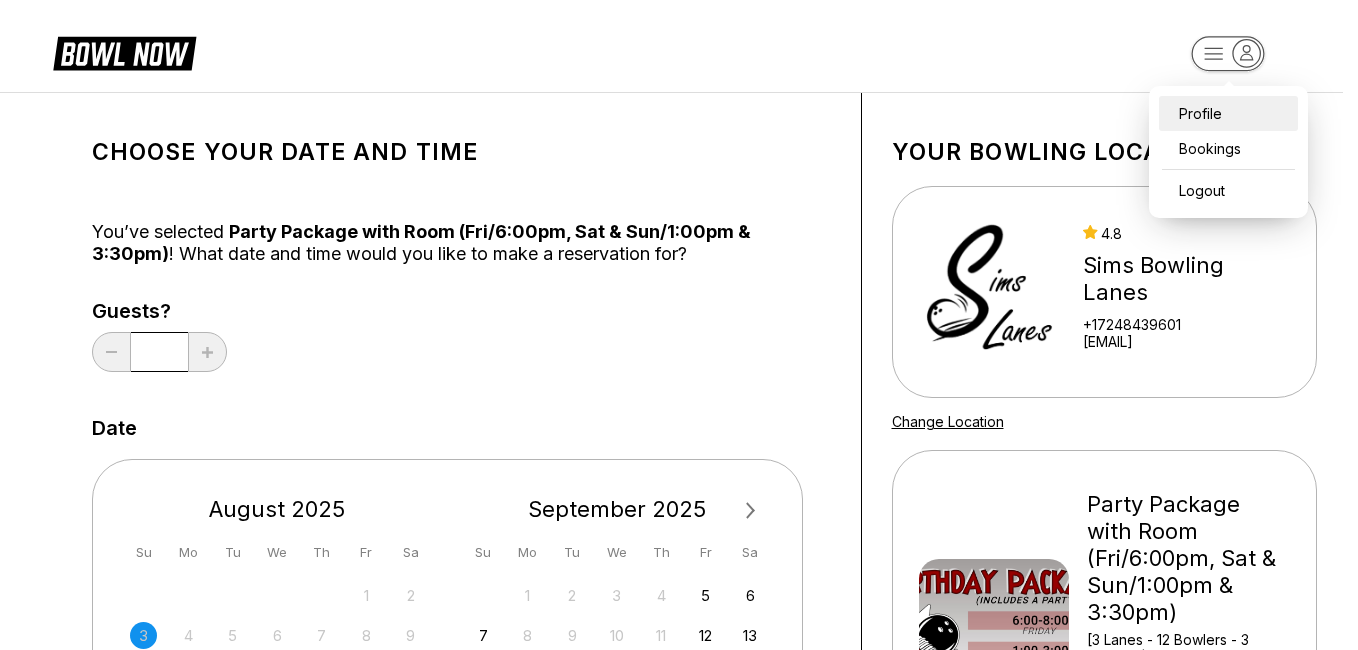 click on "Profile" at bounding box center [1228, 113] 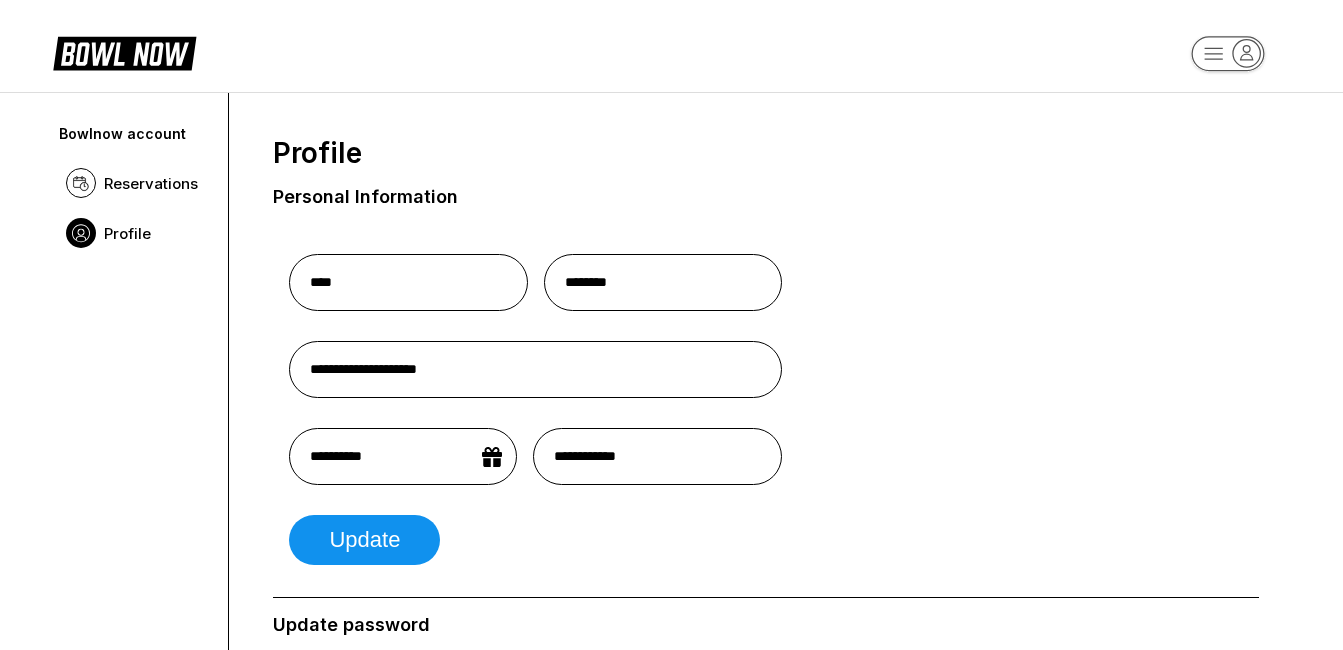 type 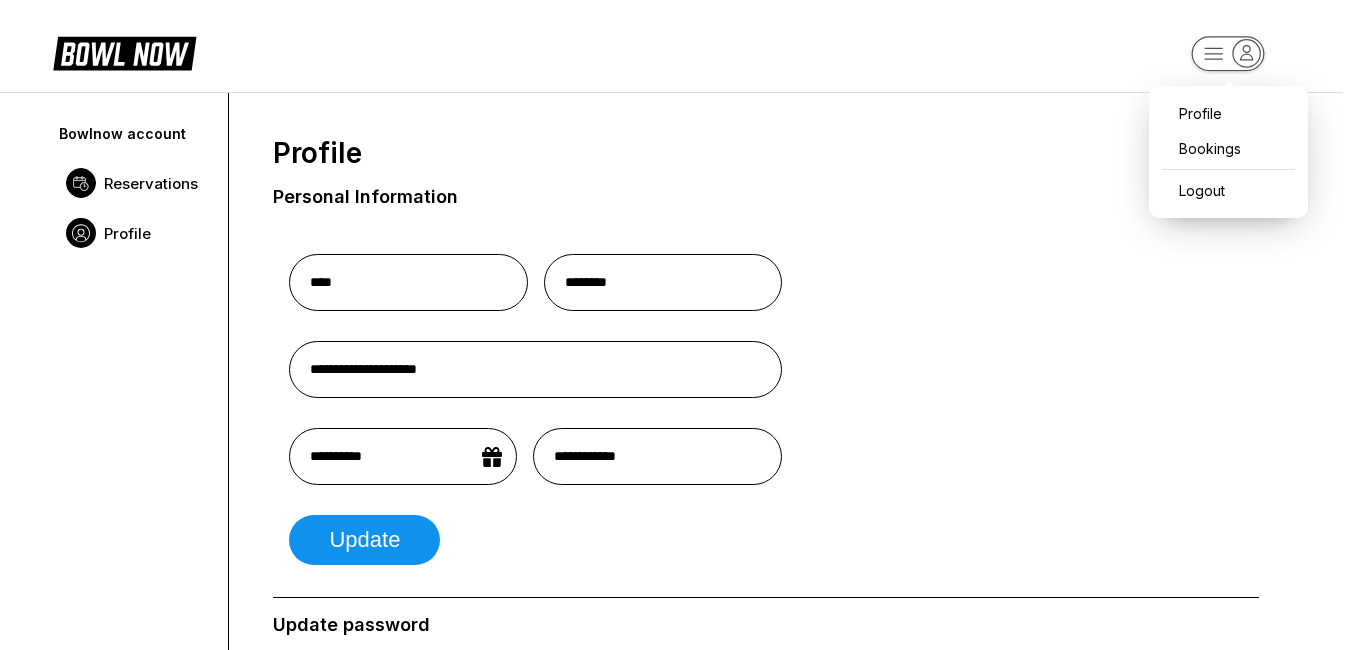 click on "**********" at bounding box center (679, 936) 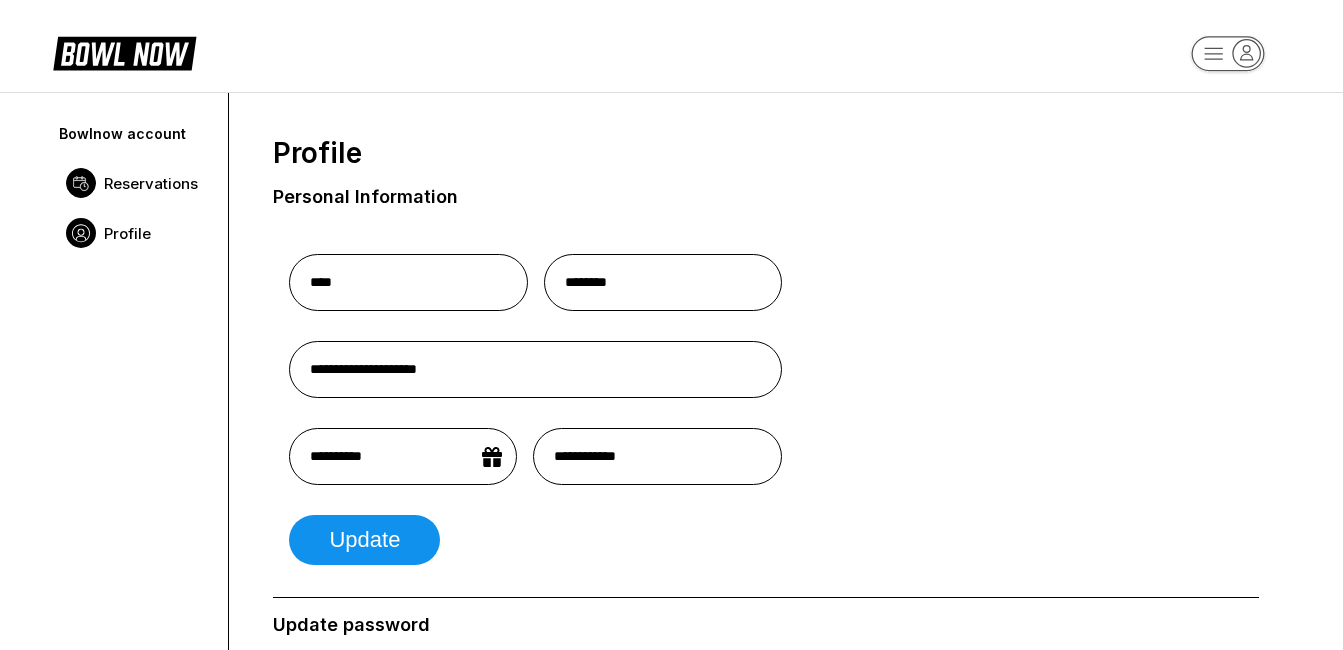 click on "Reservations" at bounding box center [134, 183] 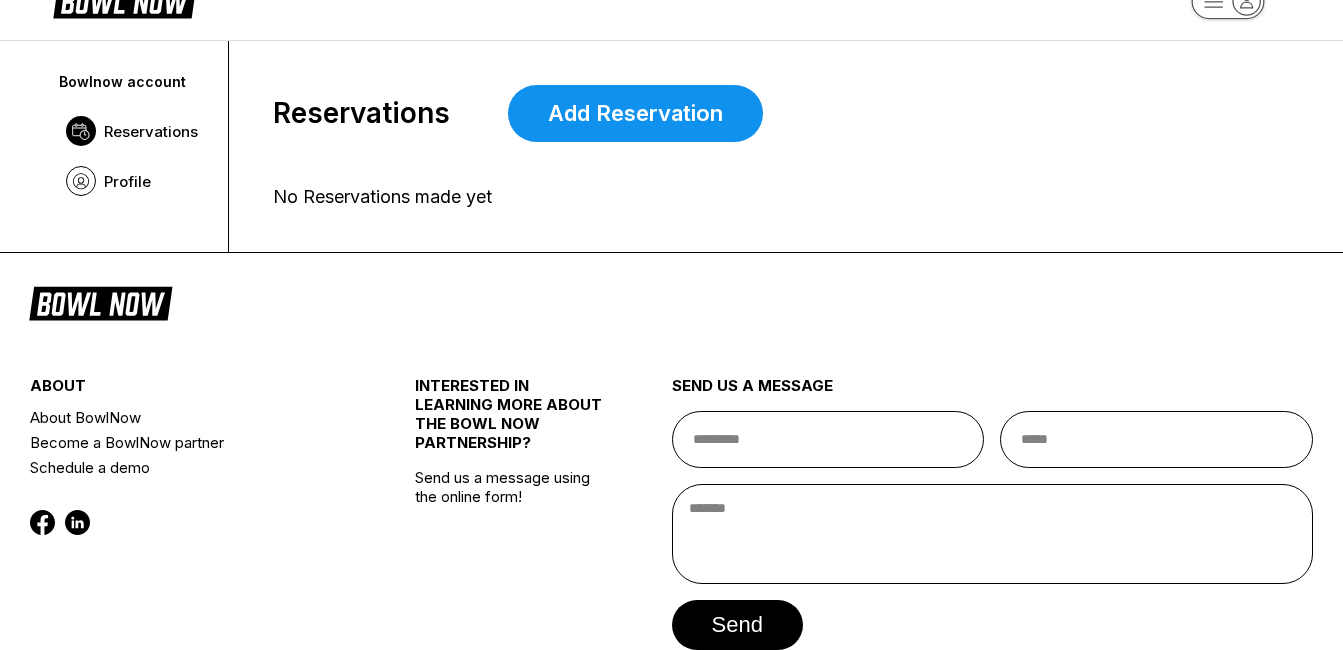 scroll, scrollTop: 0, scrollLeft: 0, axis: both 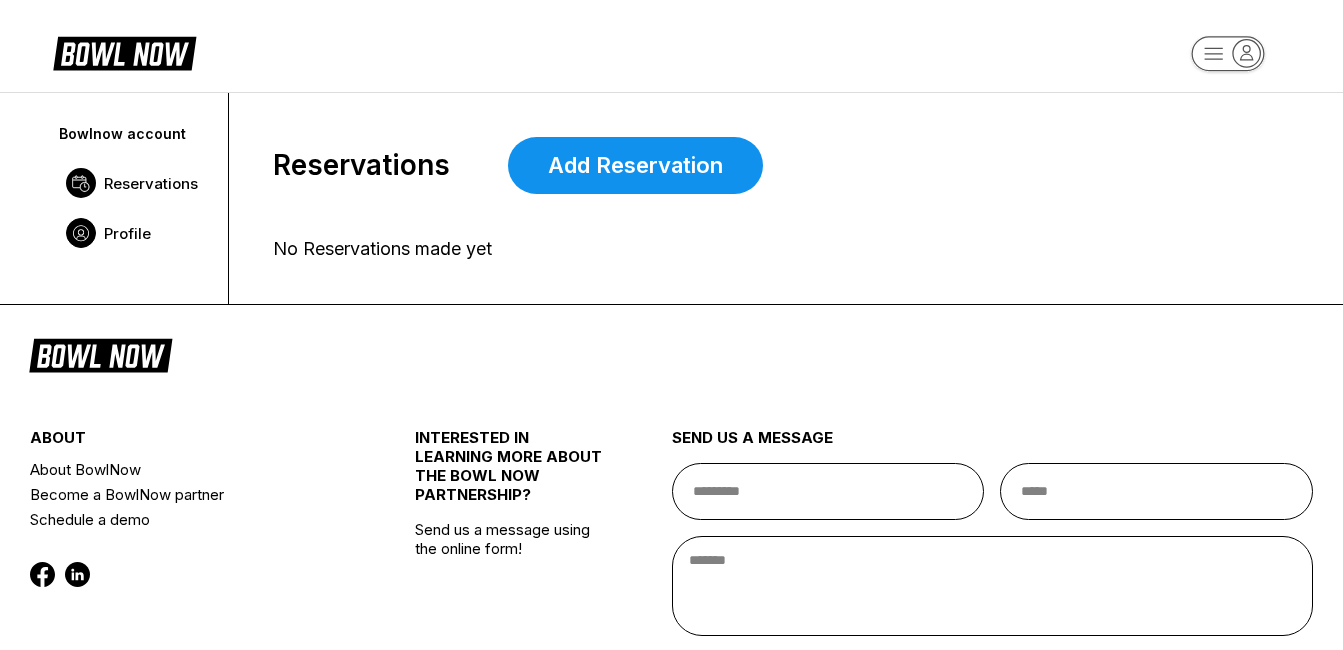 click on "Profile" at bounding box center [127, 233] 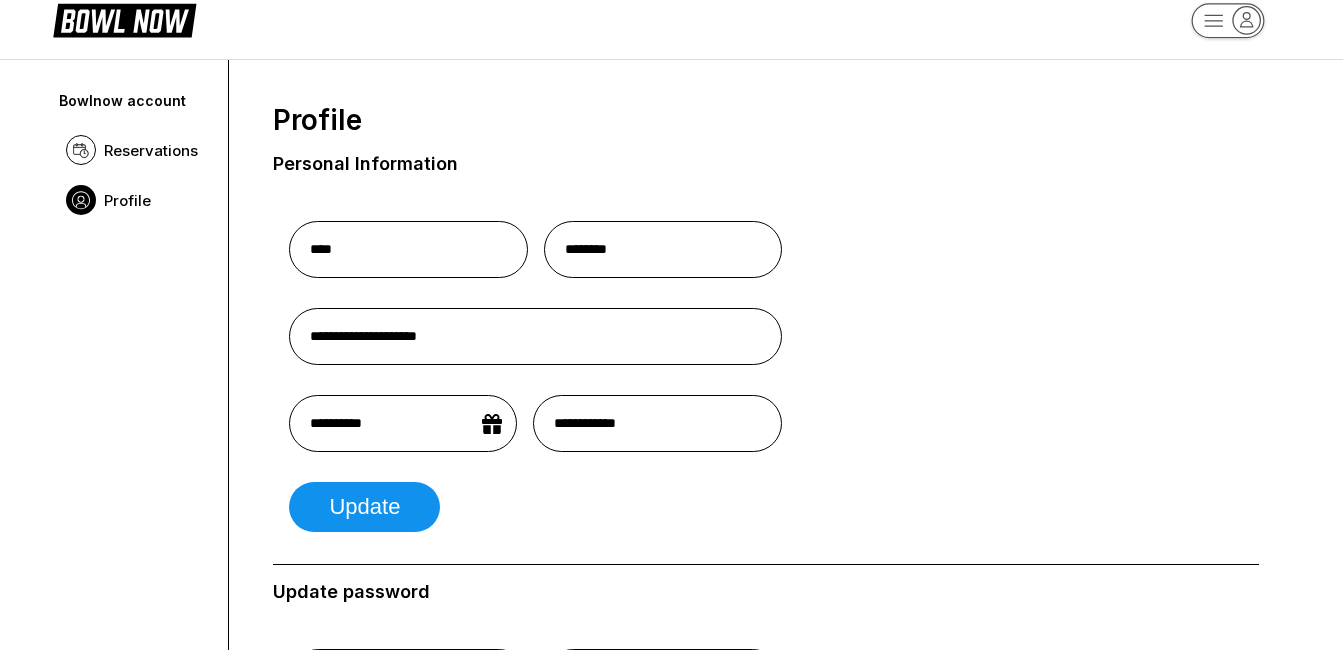 scroll, scrollTop: 0, scrollLeft: 0, axis: both 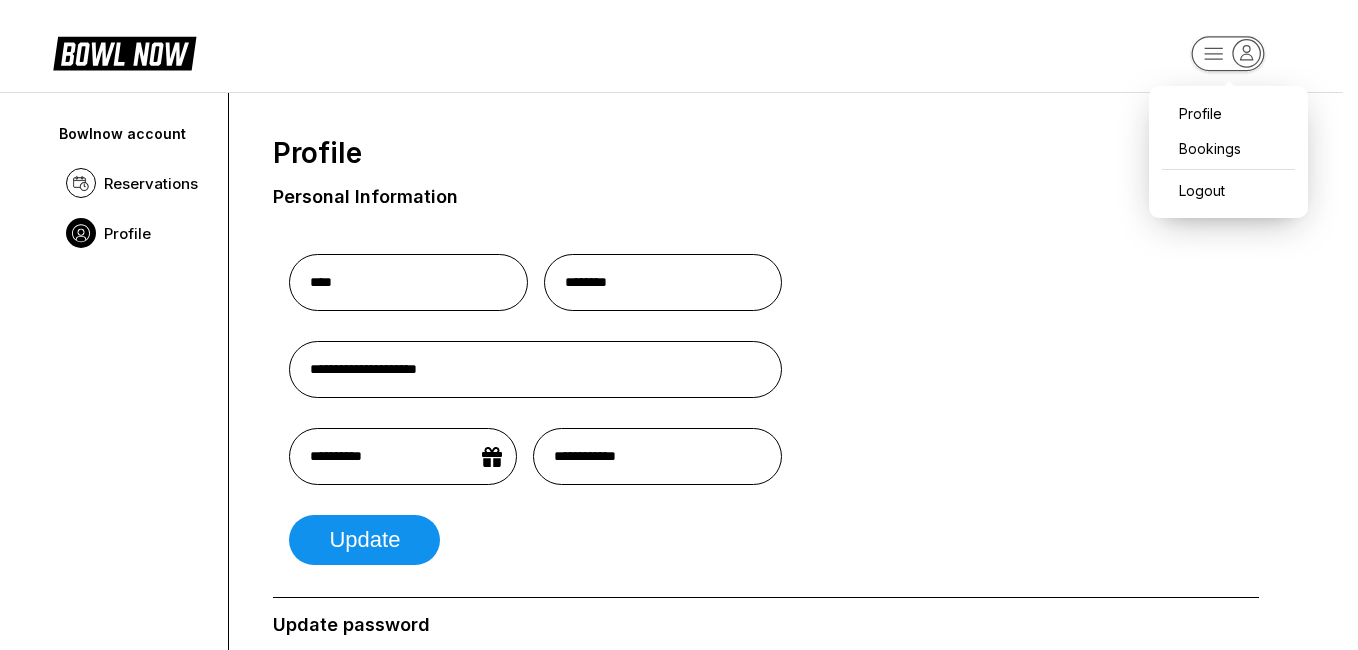 click on "**********" at bounding box center [679, 936] 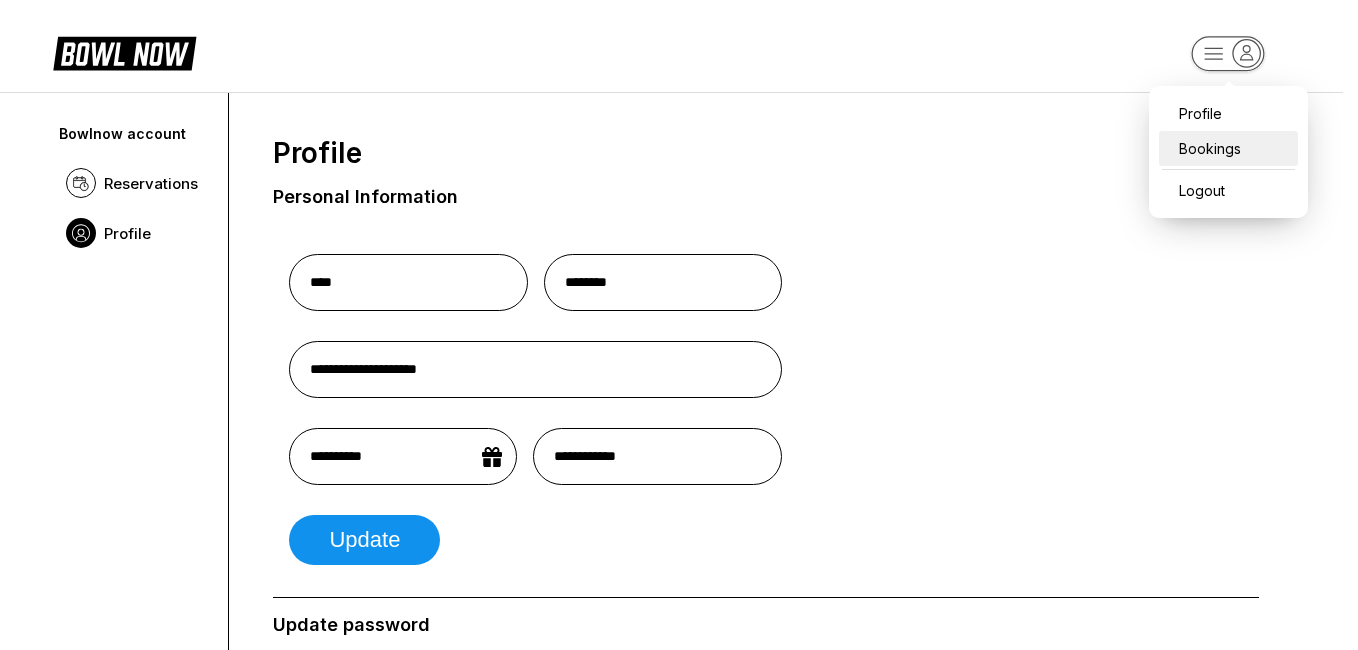 click on "Bookings" at bounding box center [1228, 148] 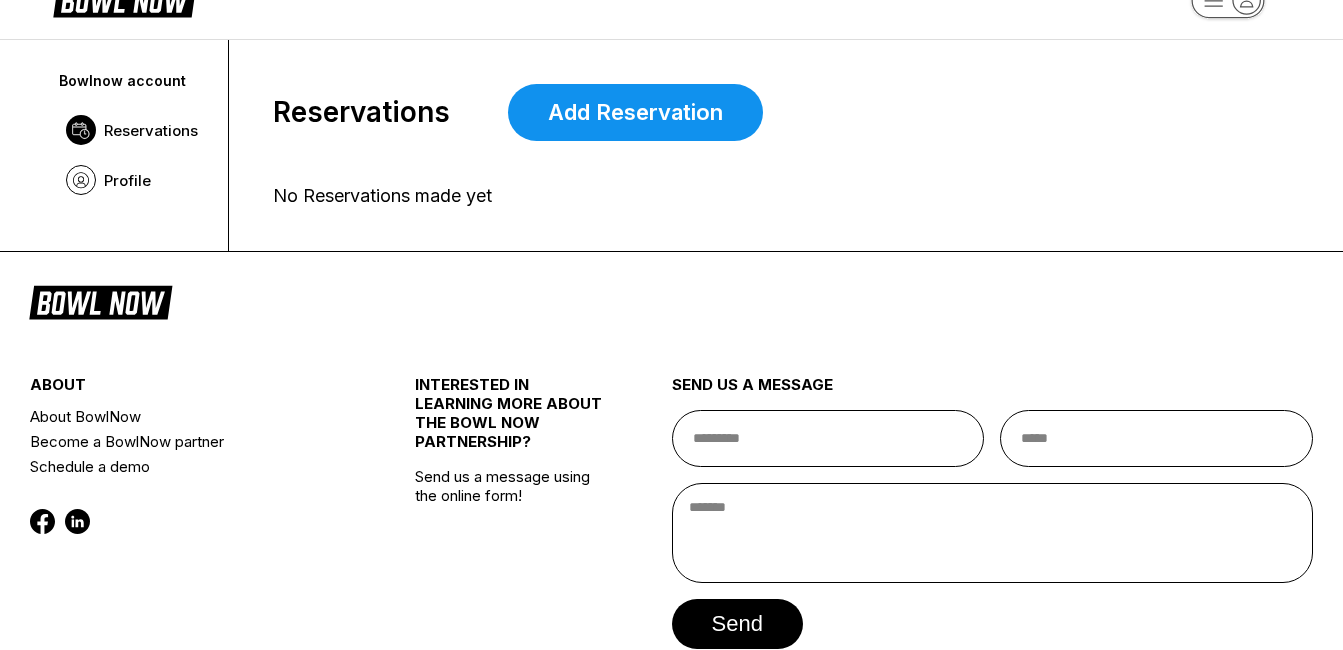 scroll, scrollTop: 52, scrollLeft: 0, axis: vertical 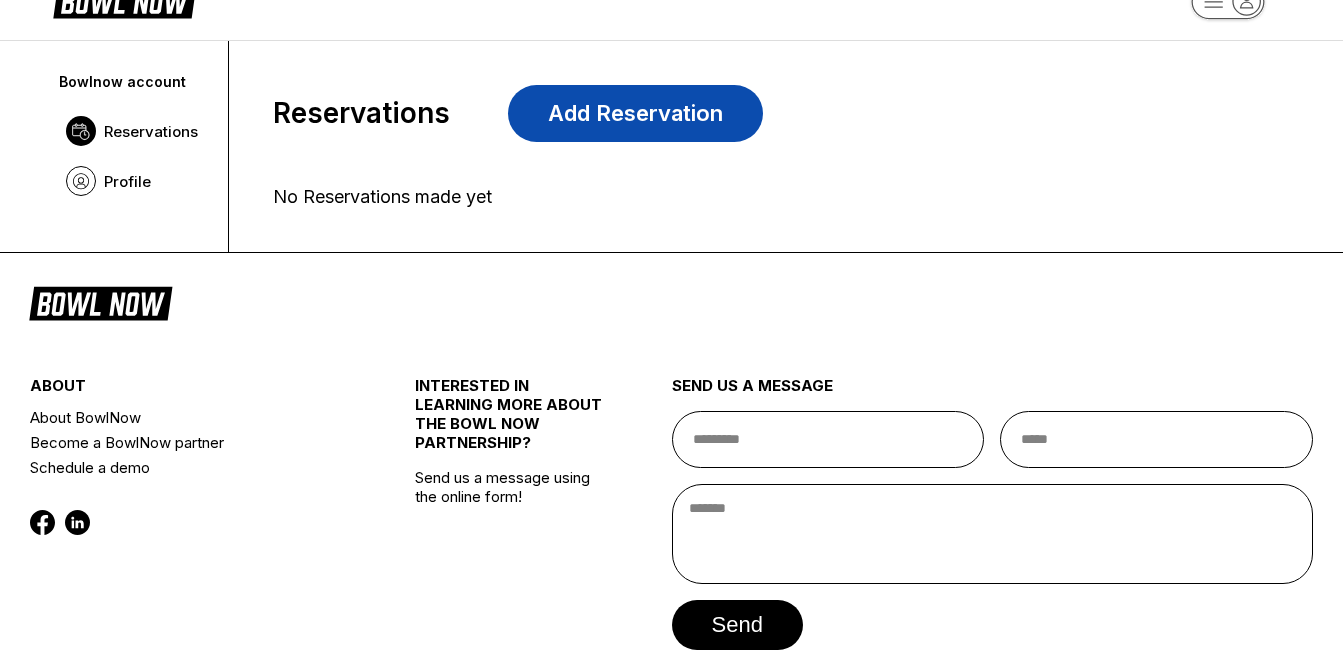 click on "Add Reservation" at bounding box center [635, 113] 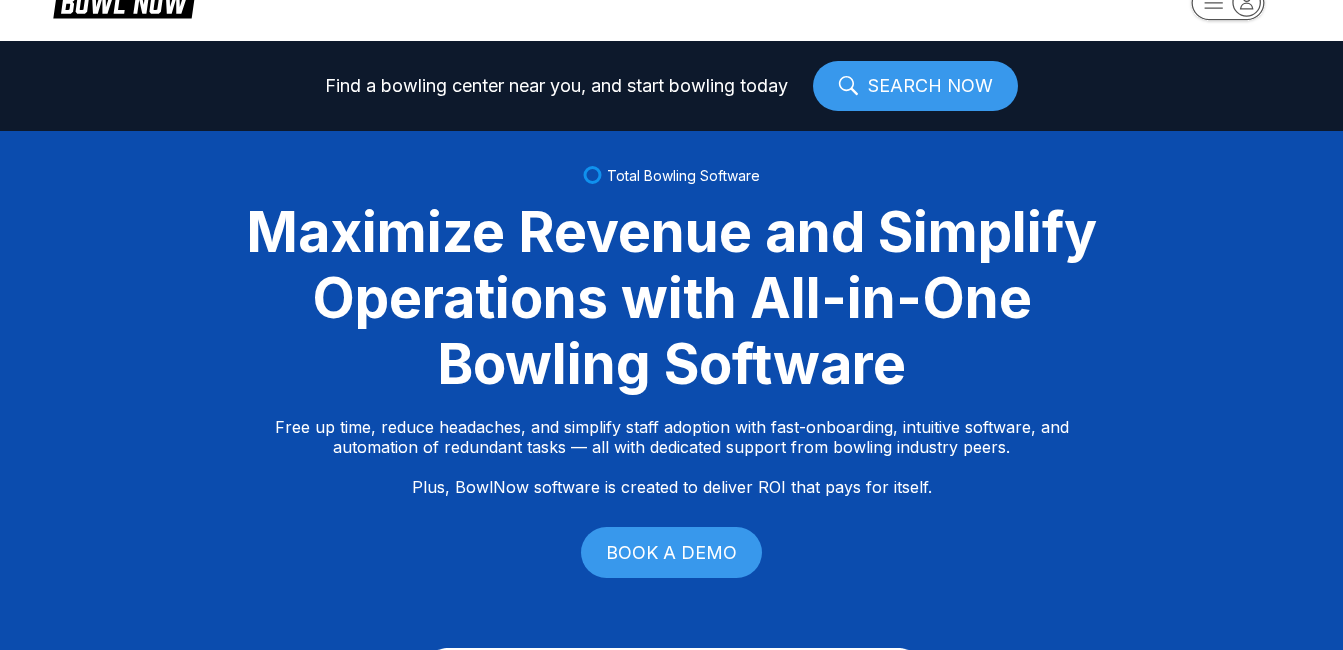 scroll, scrollTop: 0, scrollLeft: 0, axis: both 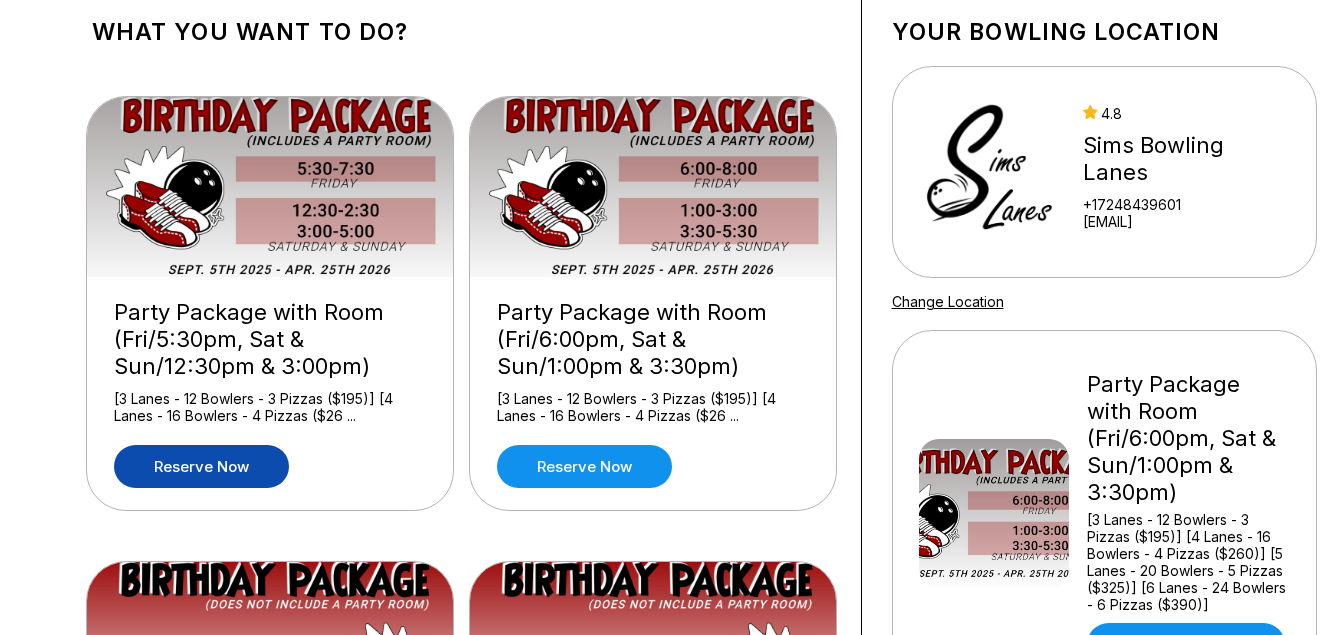click on "Reserve now" at bounding box center [201, 466] 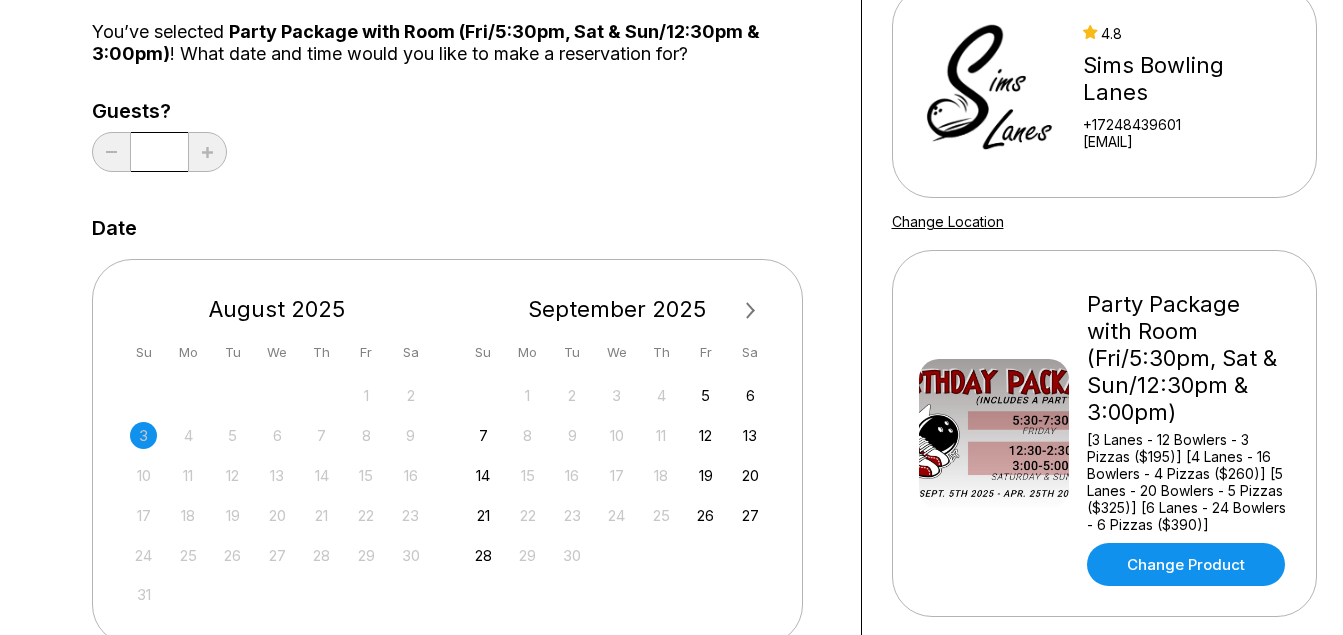 scroll, scrollTop: 240, scrollLeft: 0, axis: vertical 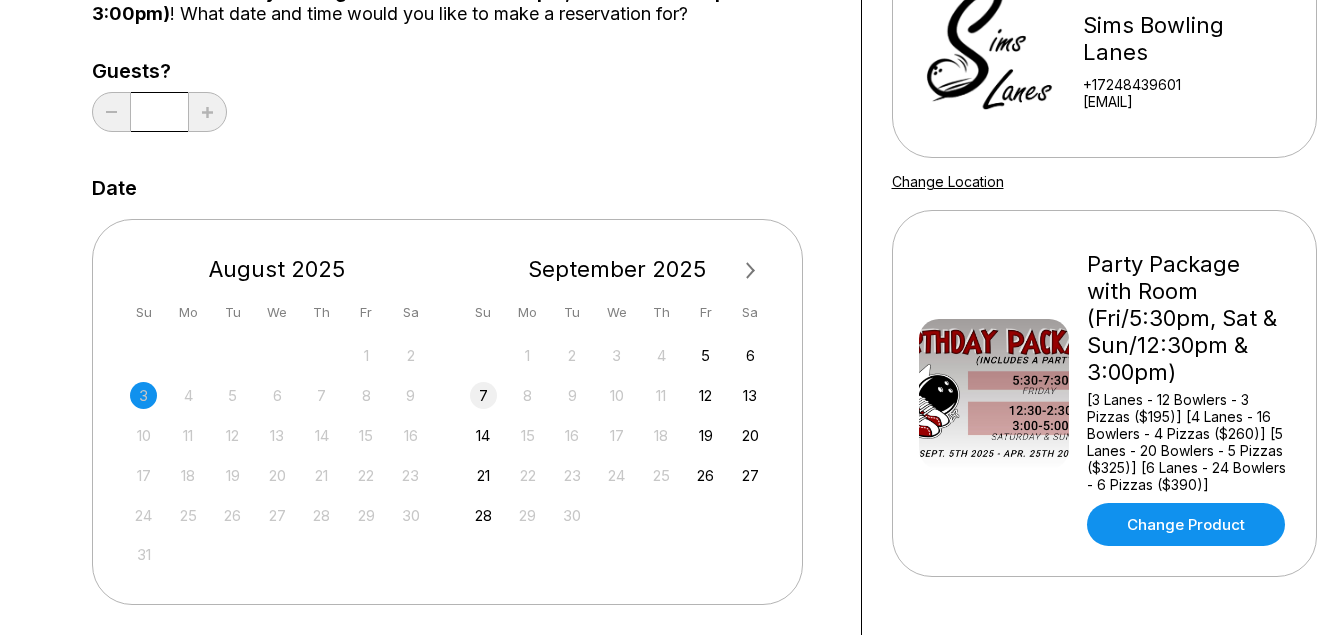 click on "7" at bounding box center (483, 395) 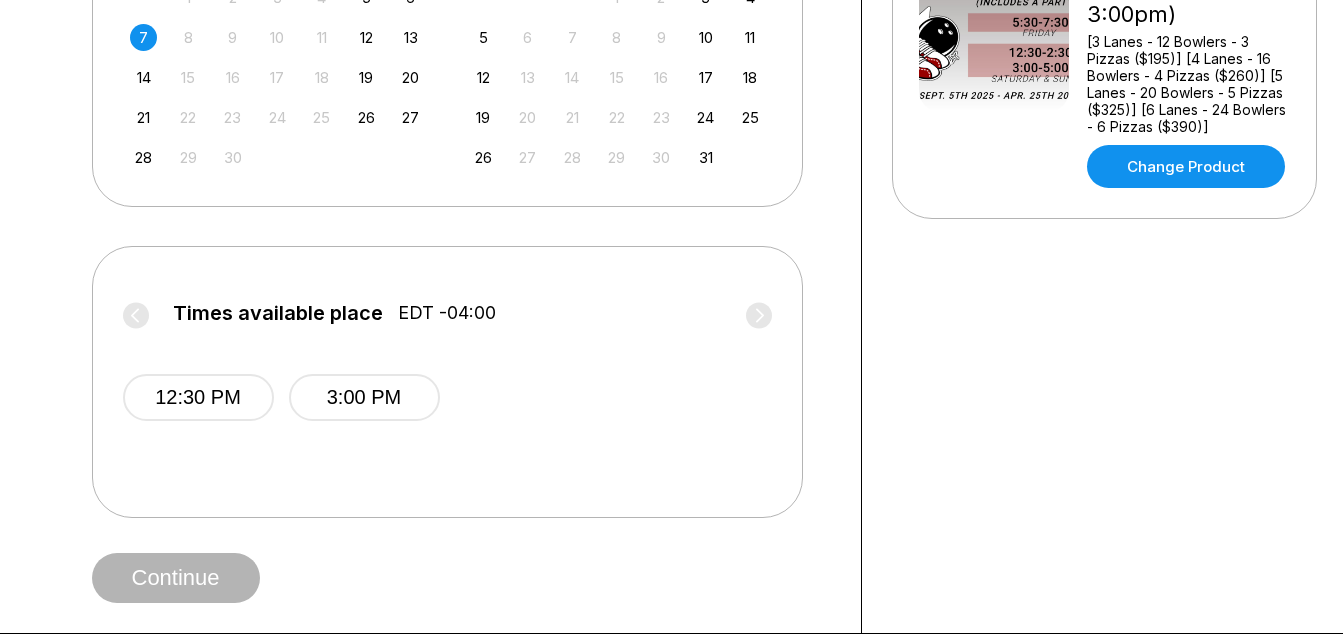 scroll, scrollTop: 600, scrollLeft: 0, axis: vertical 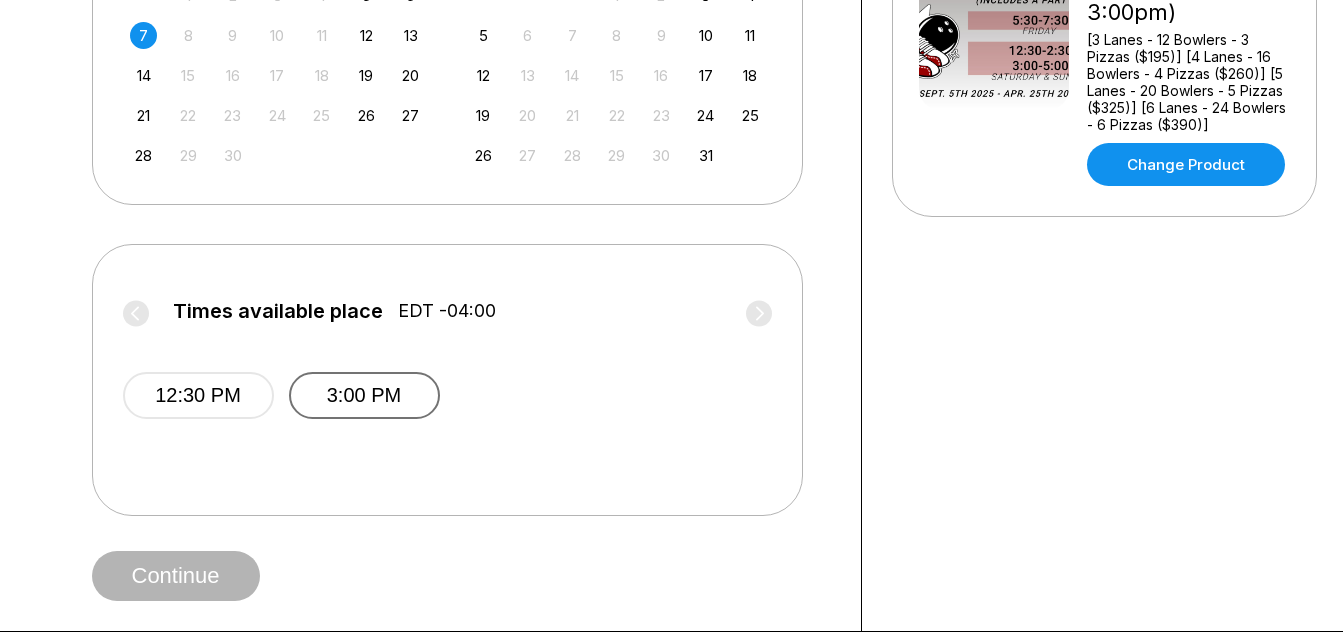 click on "3:00 PM" at bounding box center (364, 395) 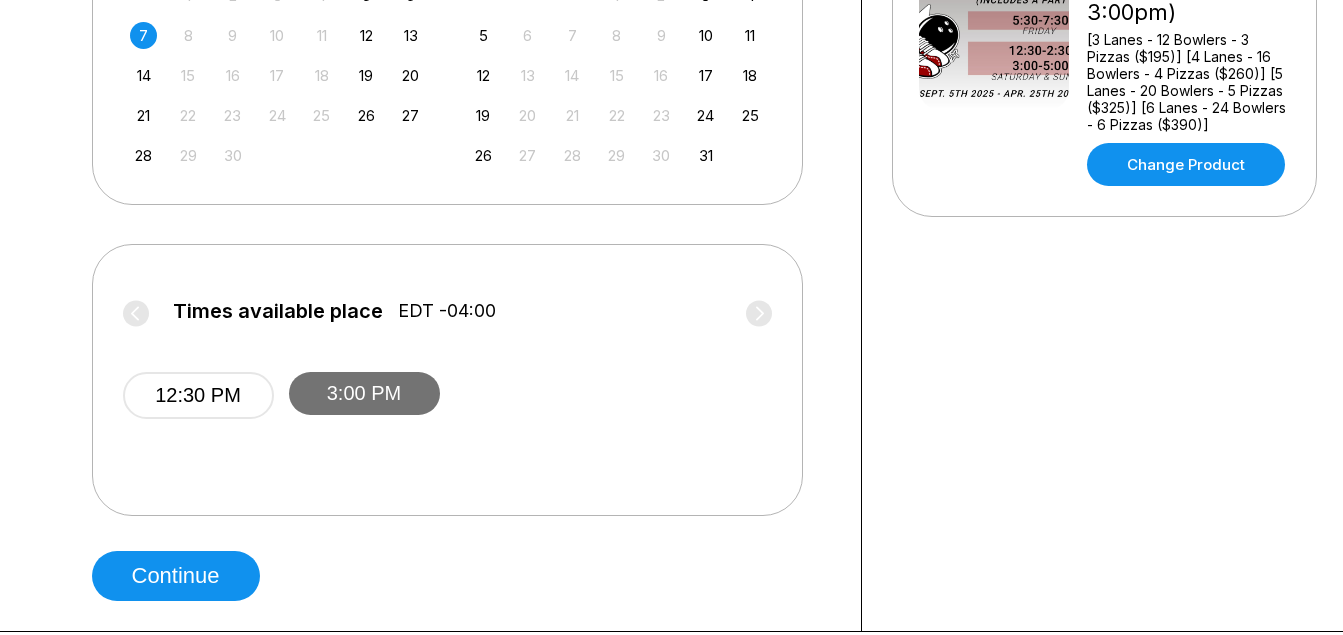 type 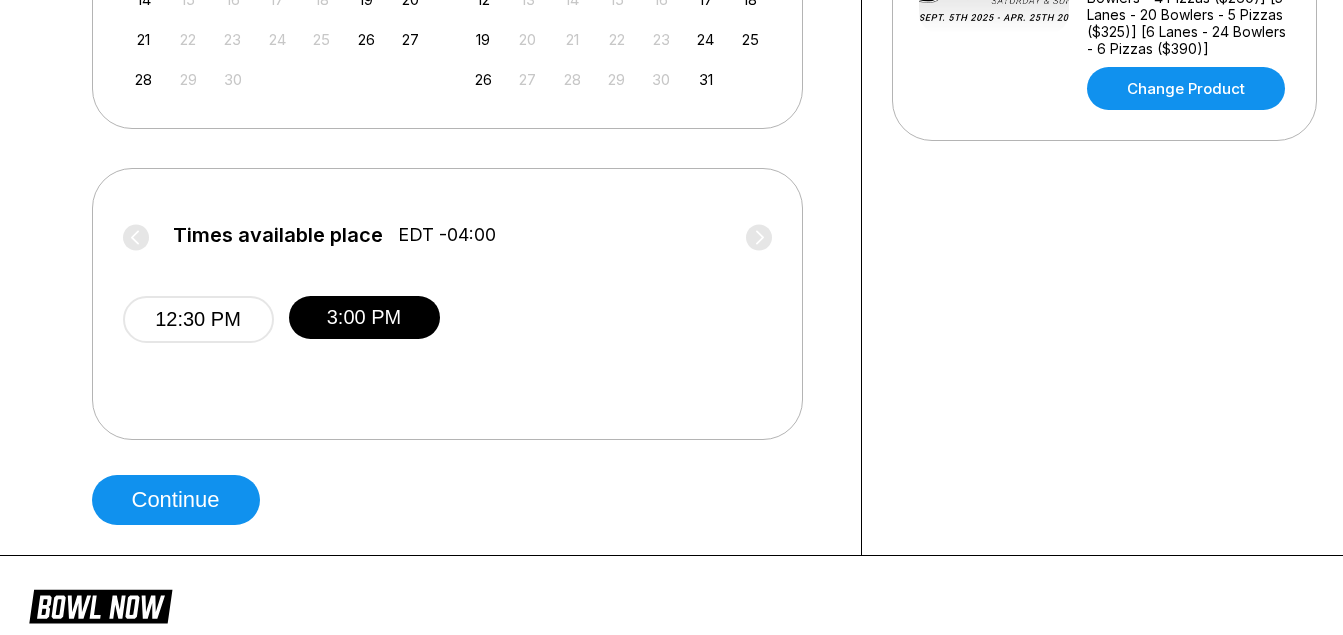 scroll, scrollTop: 680, scrollLeft: 0, axis: vertical 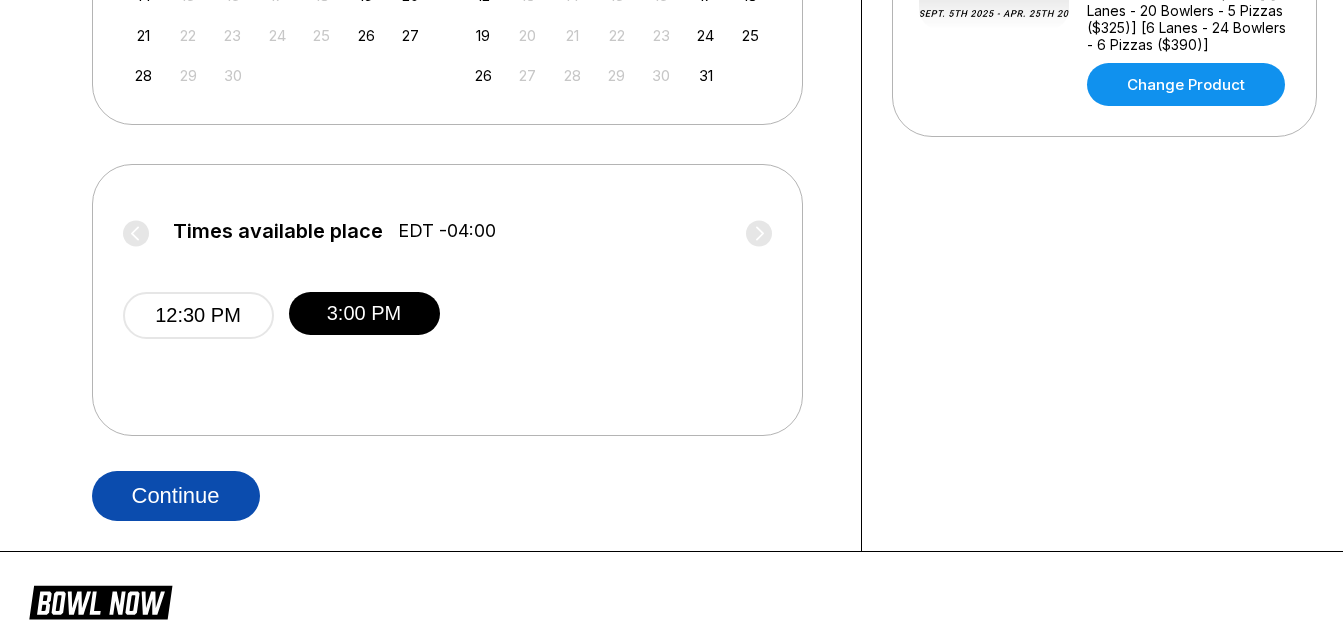 click on "Continue" at bounding box center (176, 496) 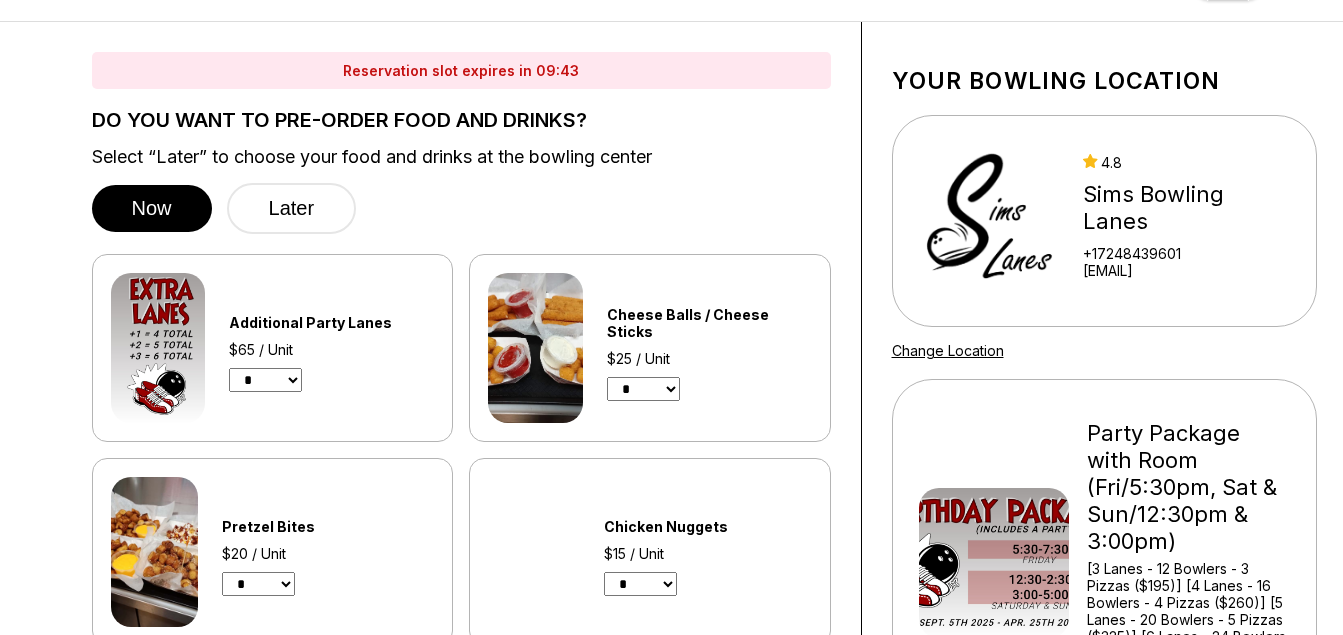 scroll, scrollTop: 40, scrollLeft: 0, axis: vertical 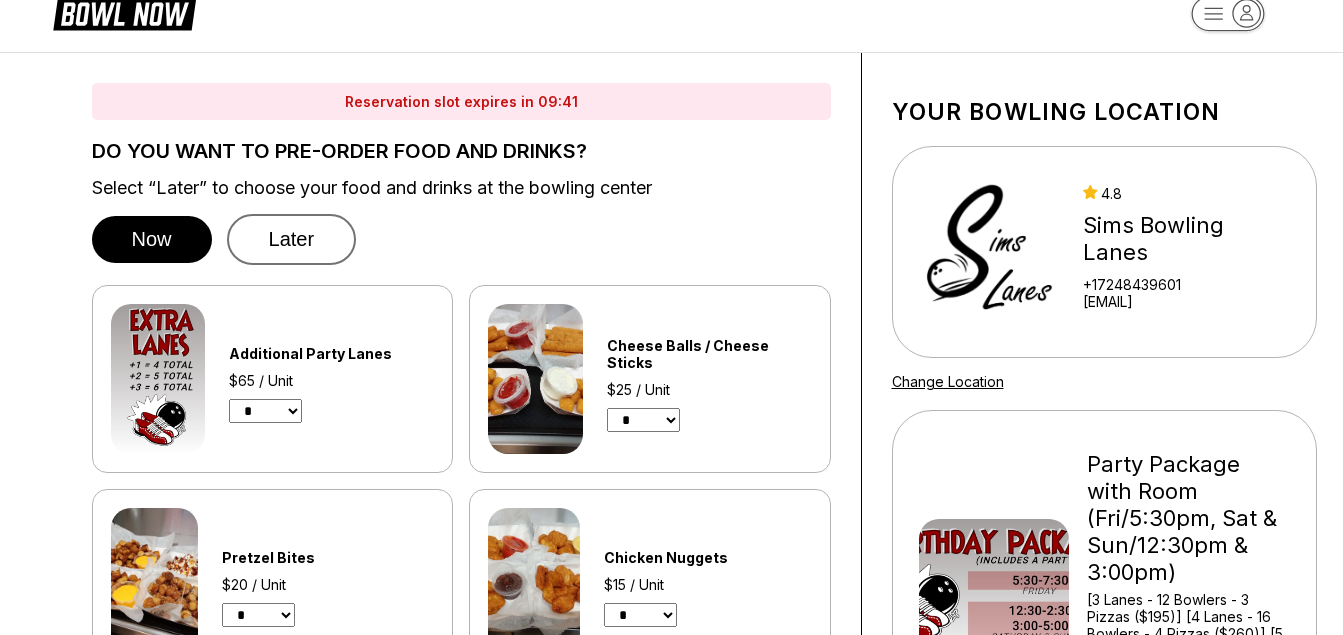 click on "Later" at bounding box center (292, 239) 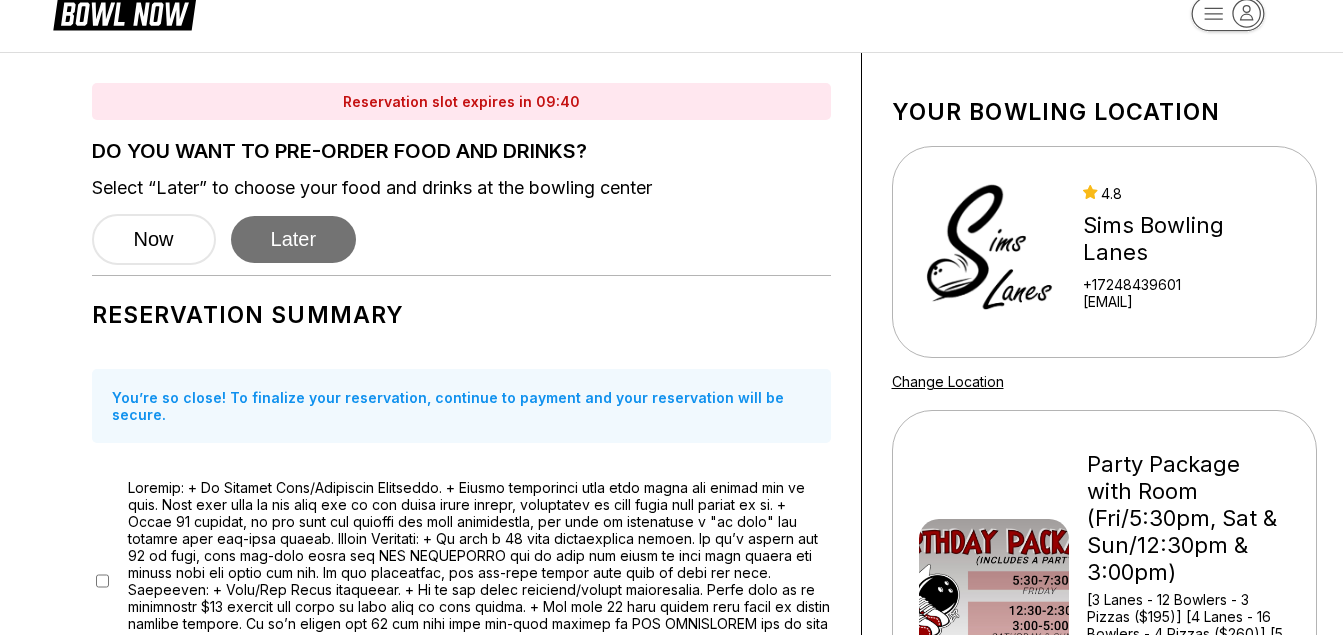 type 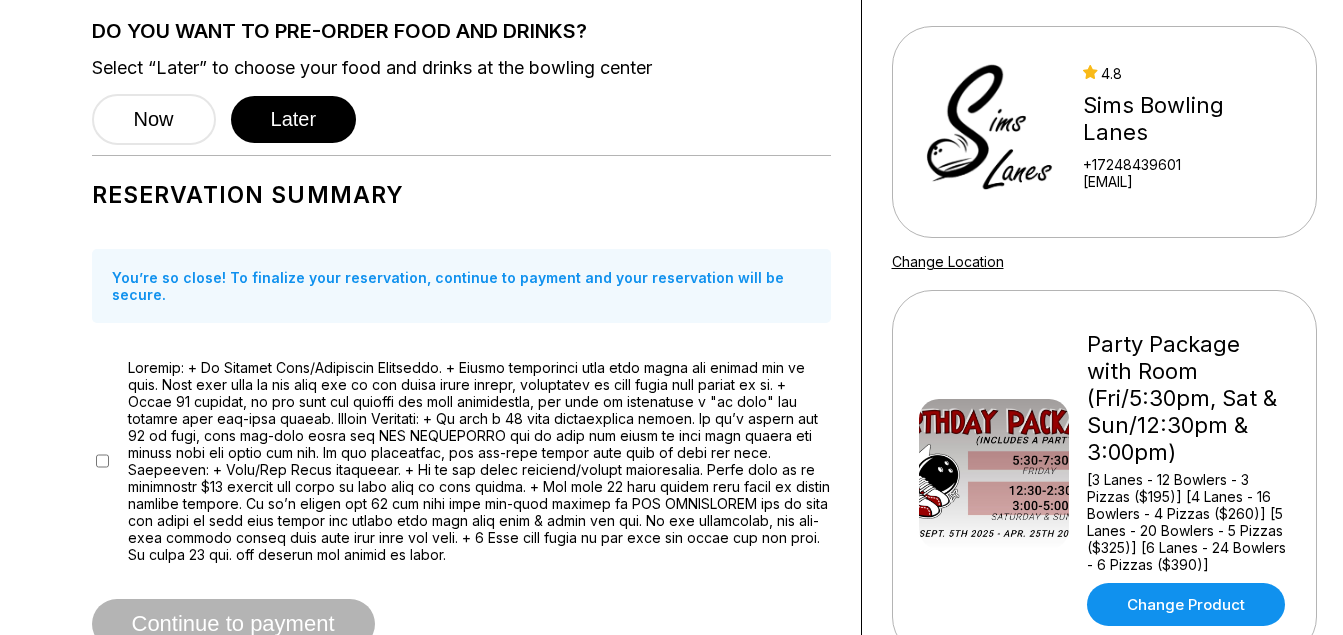scroll, scrollTop: 200, scrollLeft: 0, axis: vertical 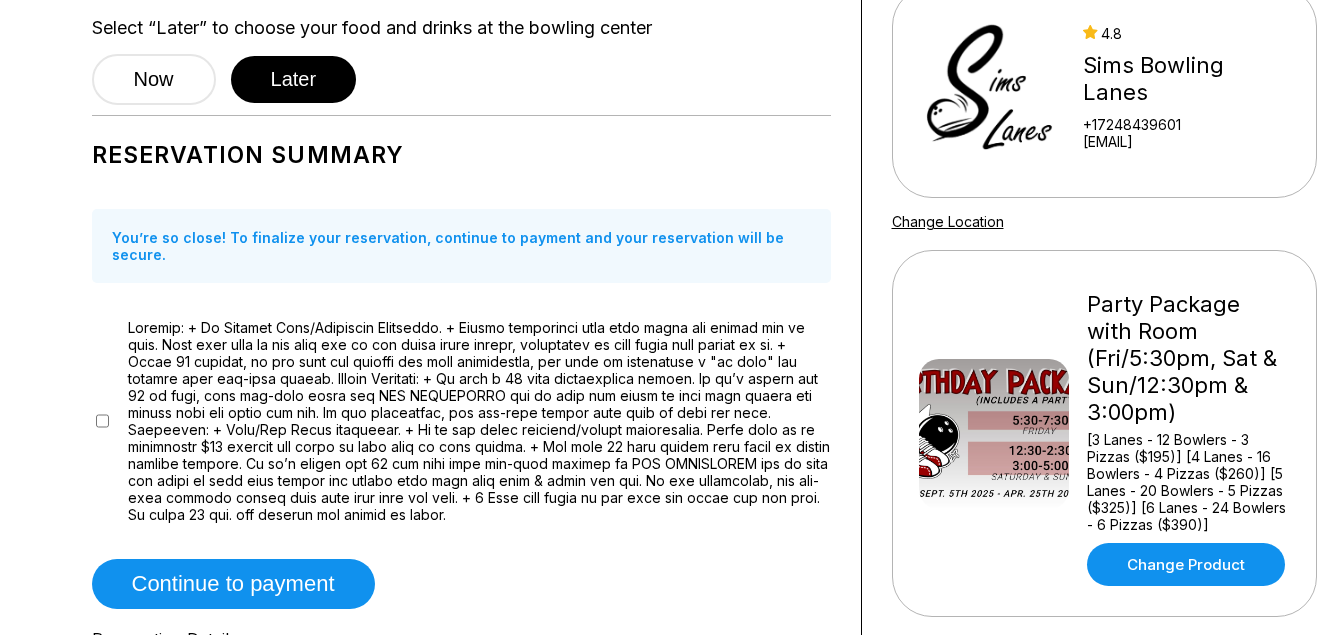 click at bounding box center (461, 421) 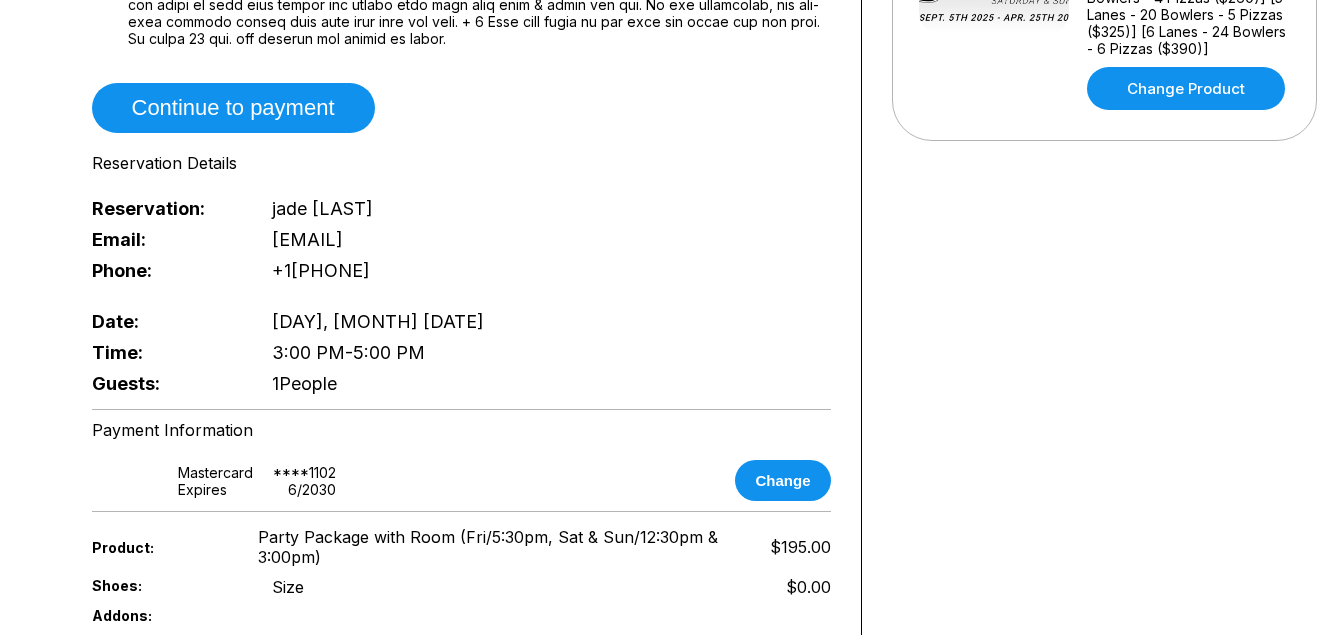 scroll, scrollTop: 680, scrollLeft: 0, axis: vertical 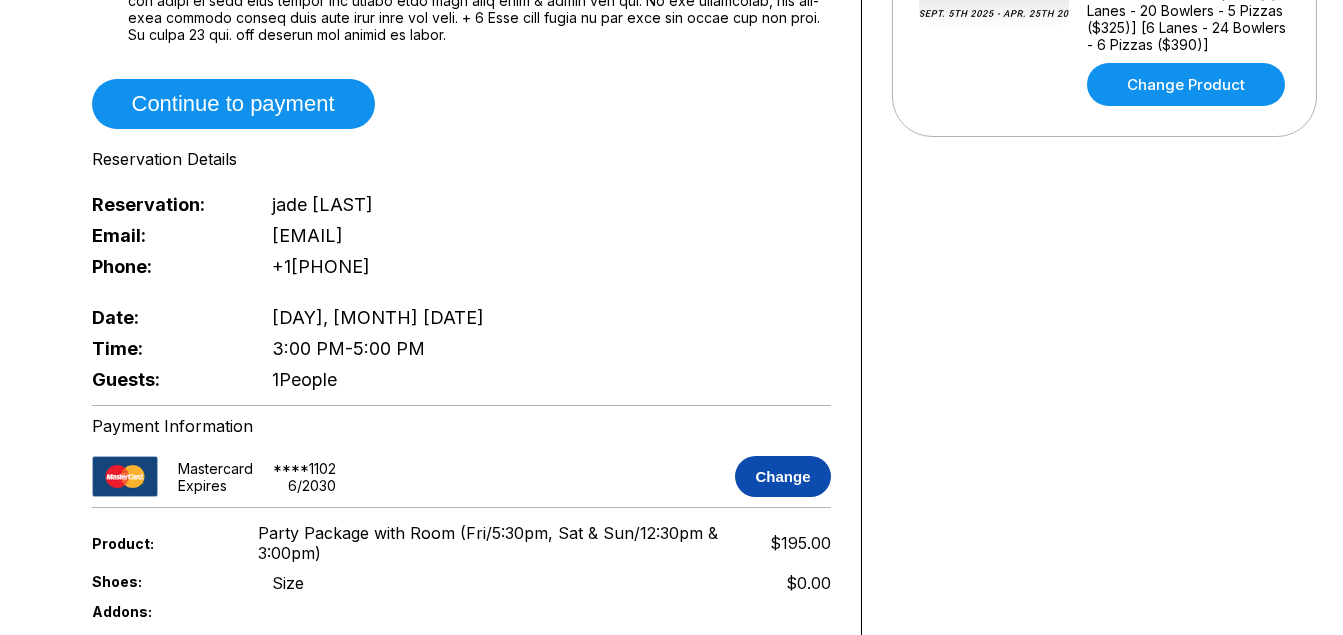 click on "Change" at bounding box center [782, 476] 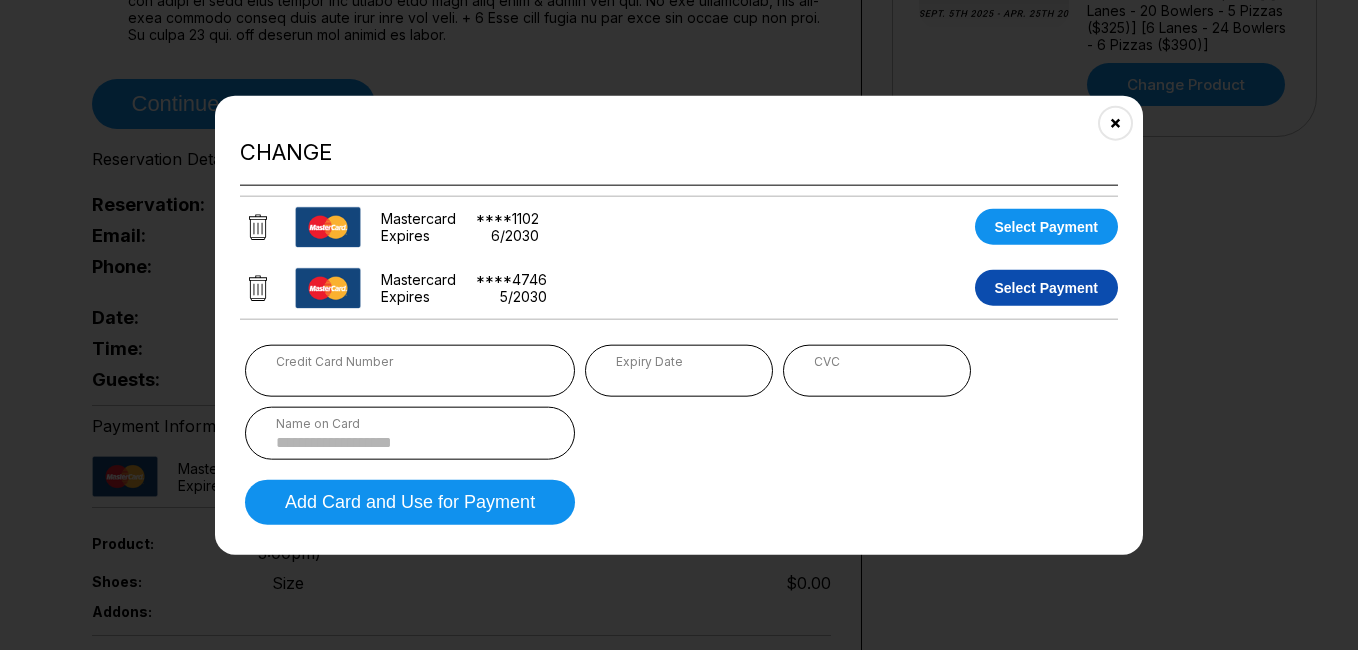 click on "Select Payment" at bounding box center (1047, 288) 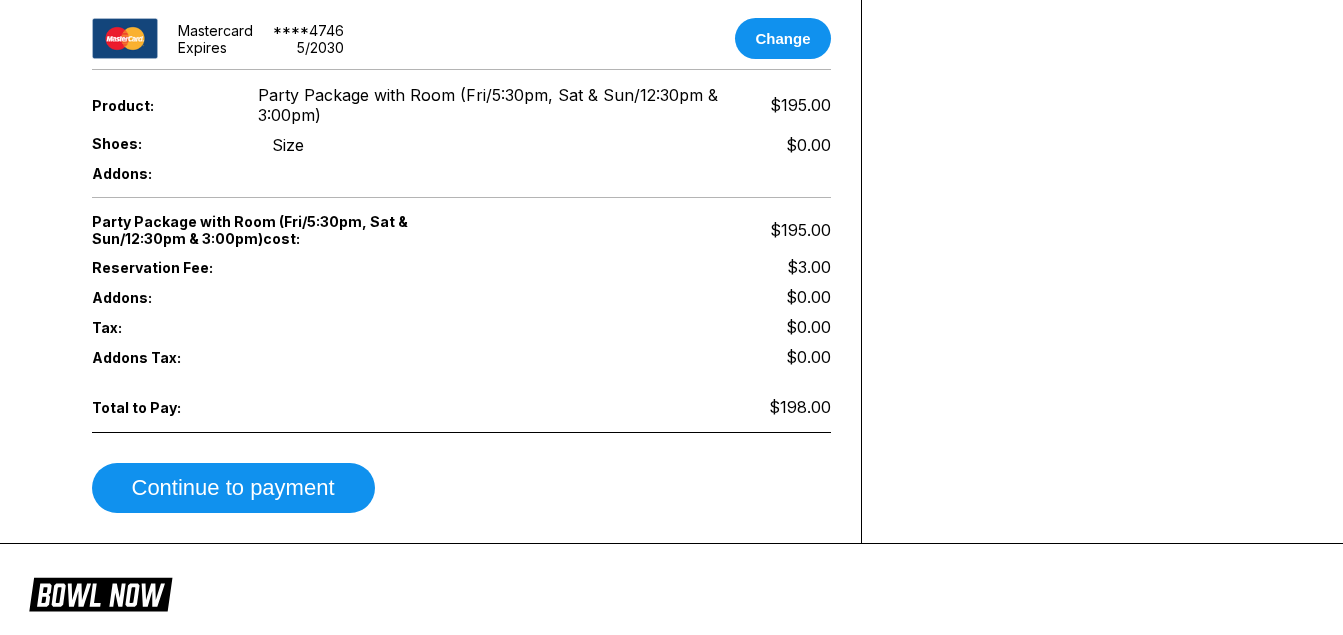 scroll, scrollTop: 1120, scrollLeft: 0, axis: vertical 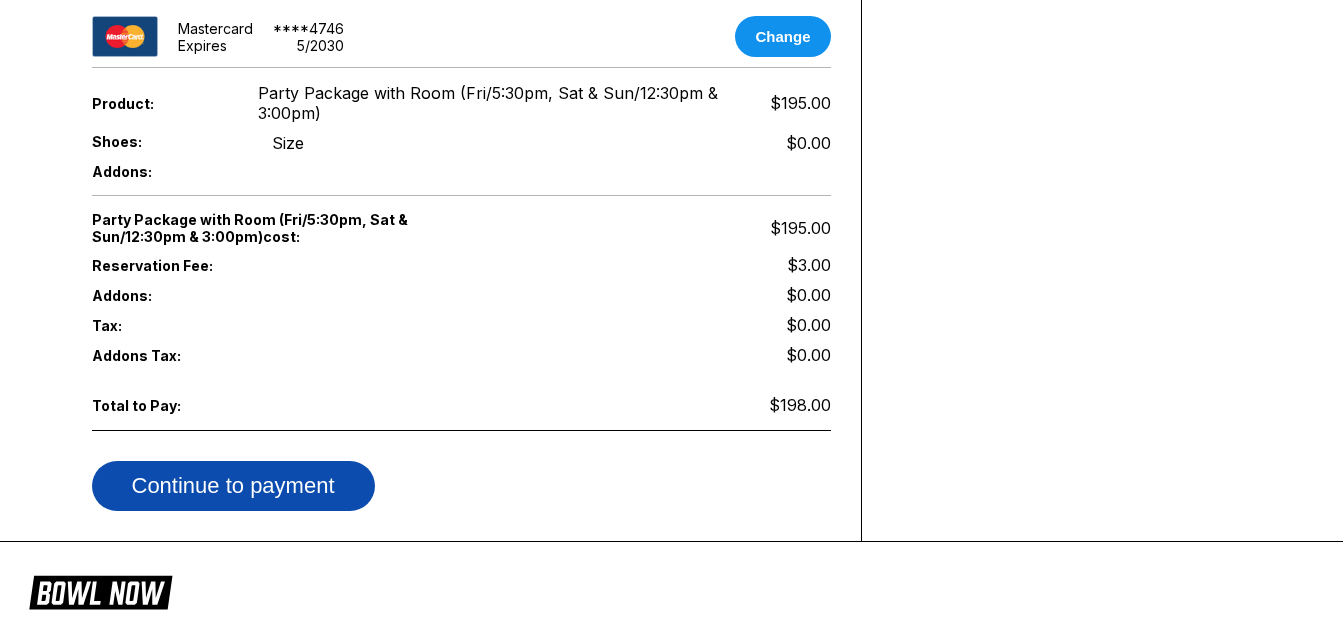 click on "Continue to payment" at bounding box center [233, 486] 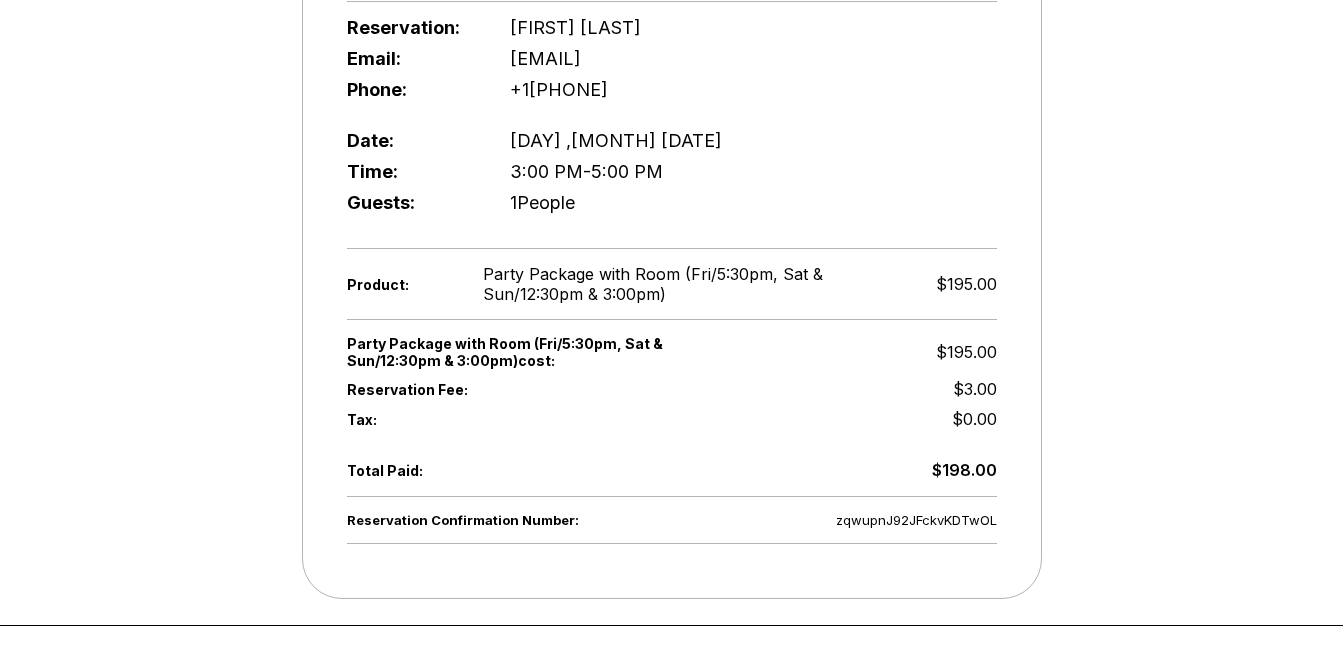 scroll, scrollTop: 480, scrollLeft: 0, axis: vertical 